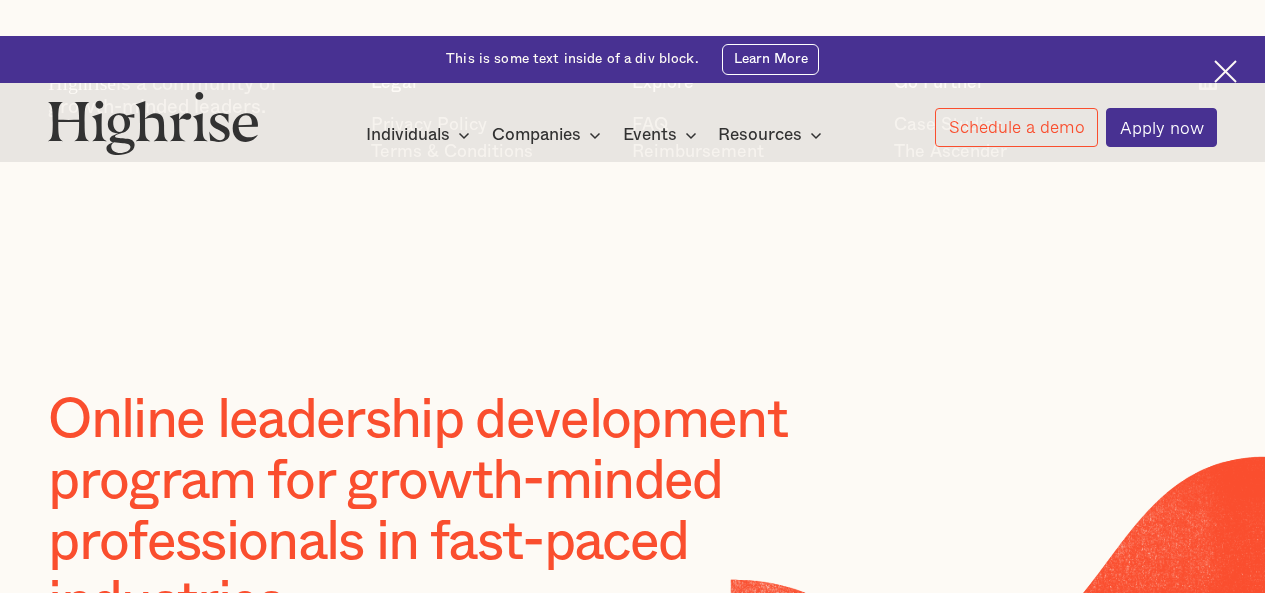 scroll, scrollTop: 0, scrollLeft: 0, axis: both 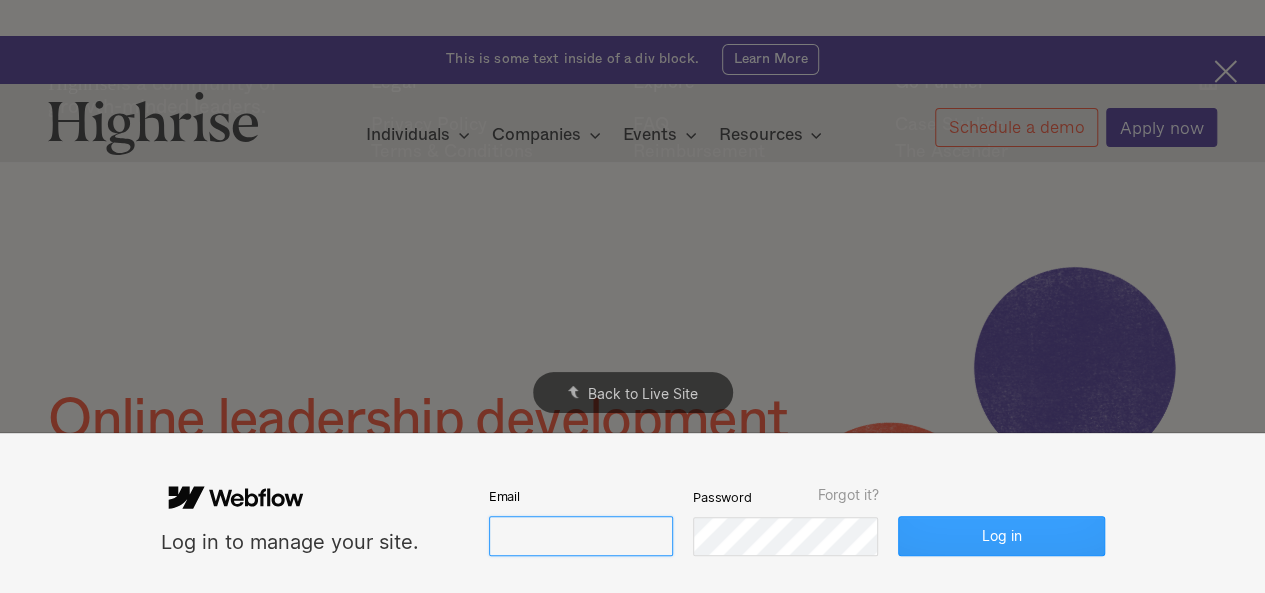 type on "[EMAIL_ADDRESS][DOMAIN_NAME]" 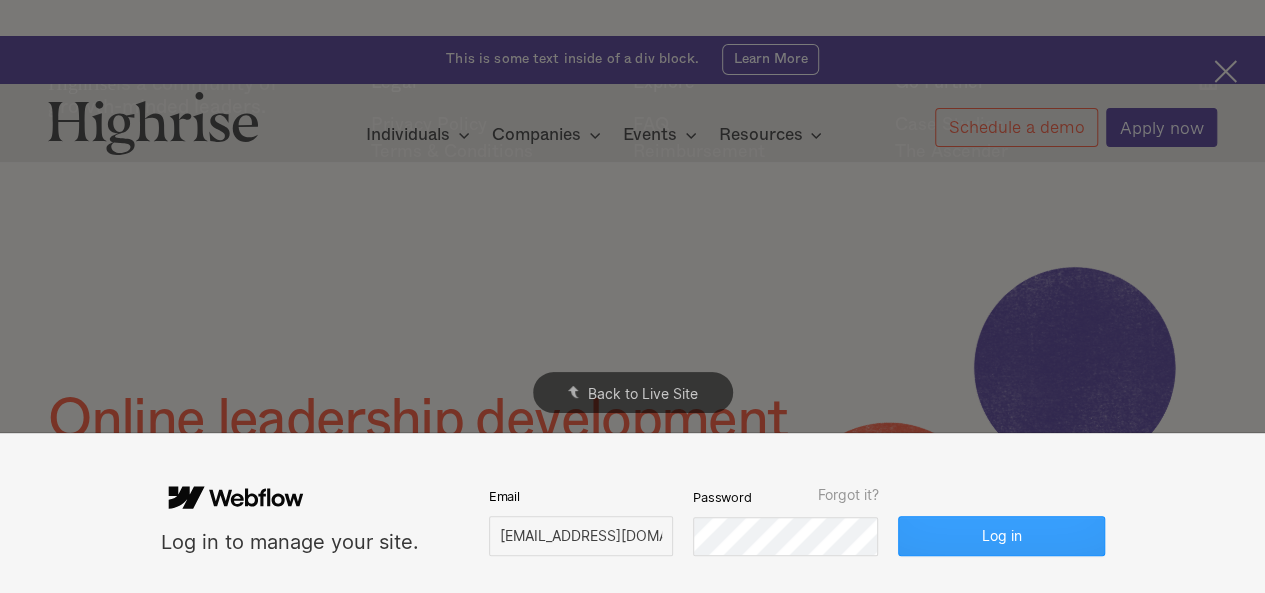 click on "Log in" at bounding box center (1001, 536) 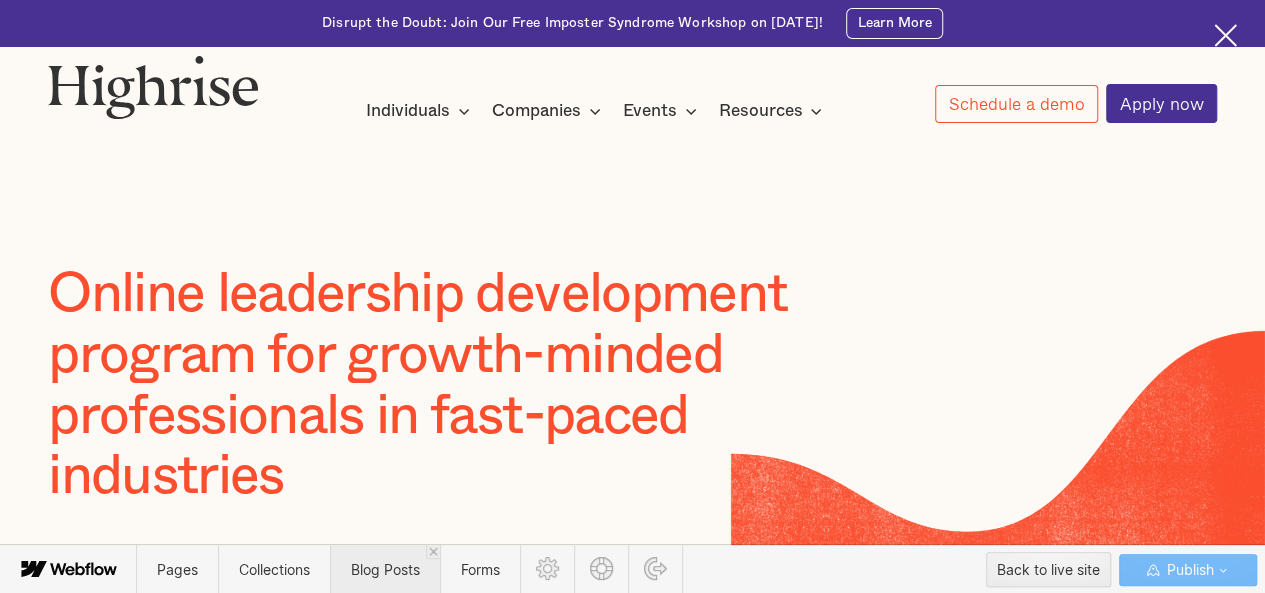 click on "Blog Posts" at bounding box center [385, 569] 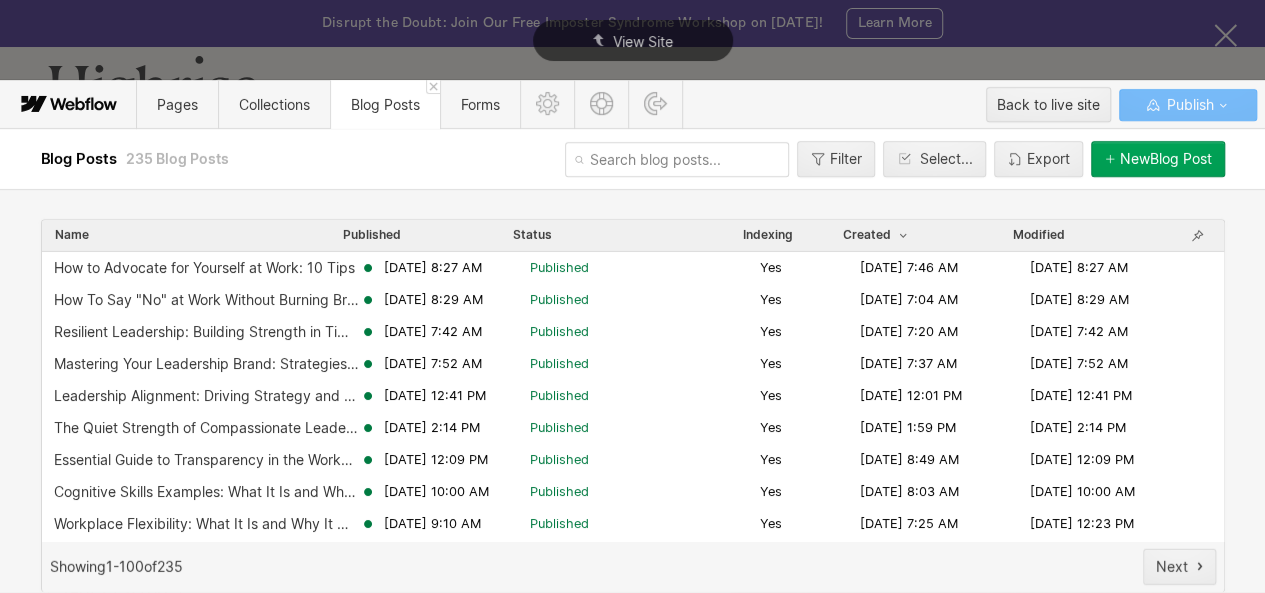 click at bounding box center [677, 159] 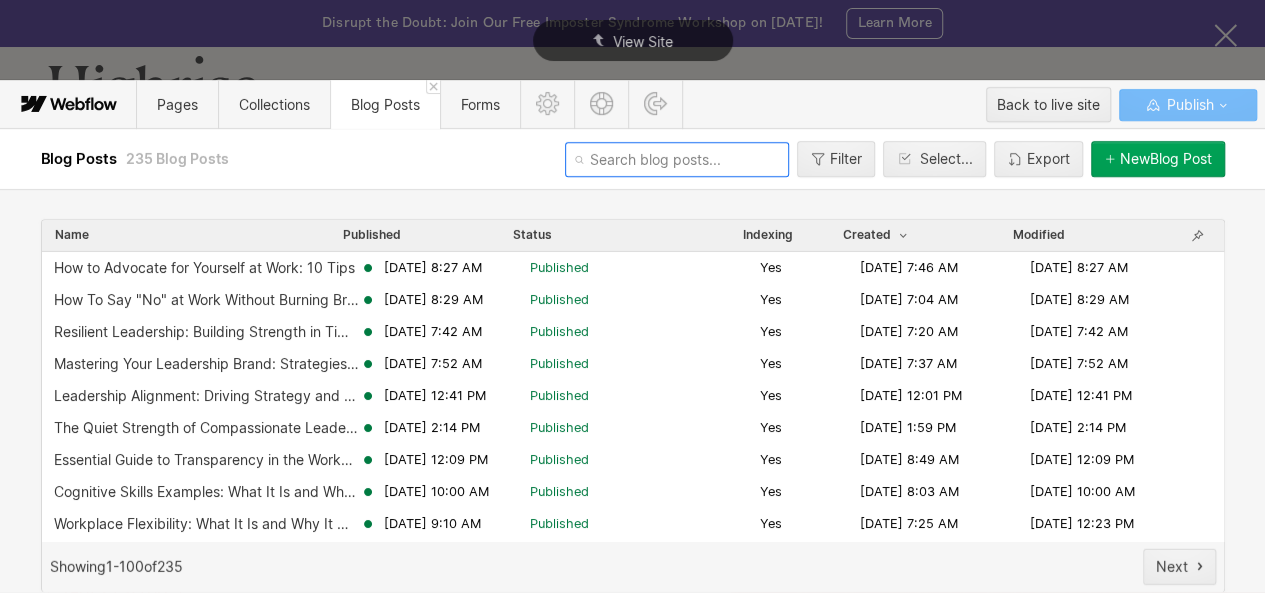 paste on "is-it-better-to-succeed-individually-or-as-a-team" 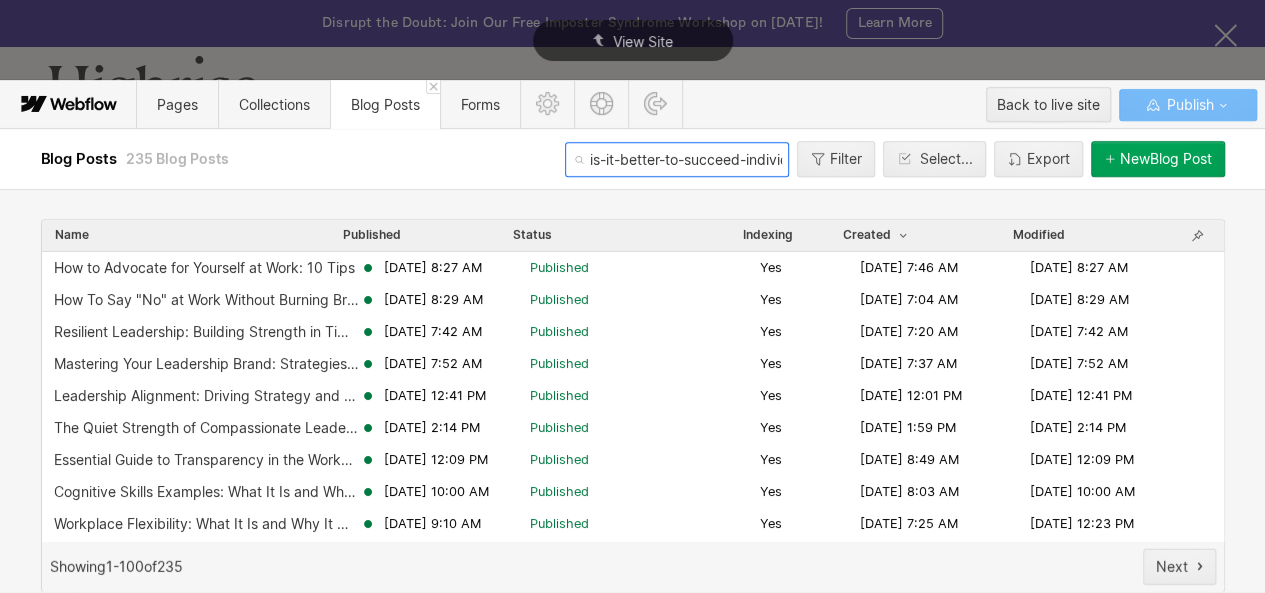scroll, scrollTop: 0, scrollLeft: 136, axis: horizontal 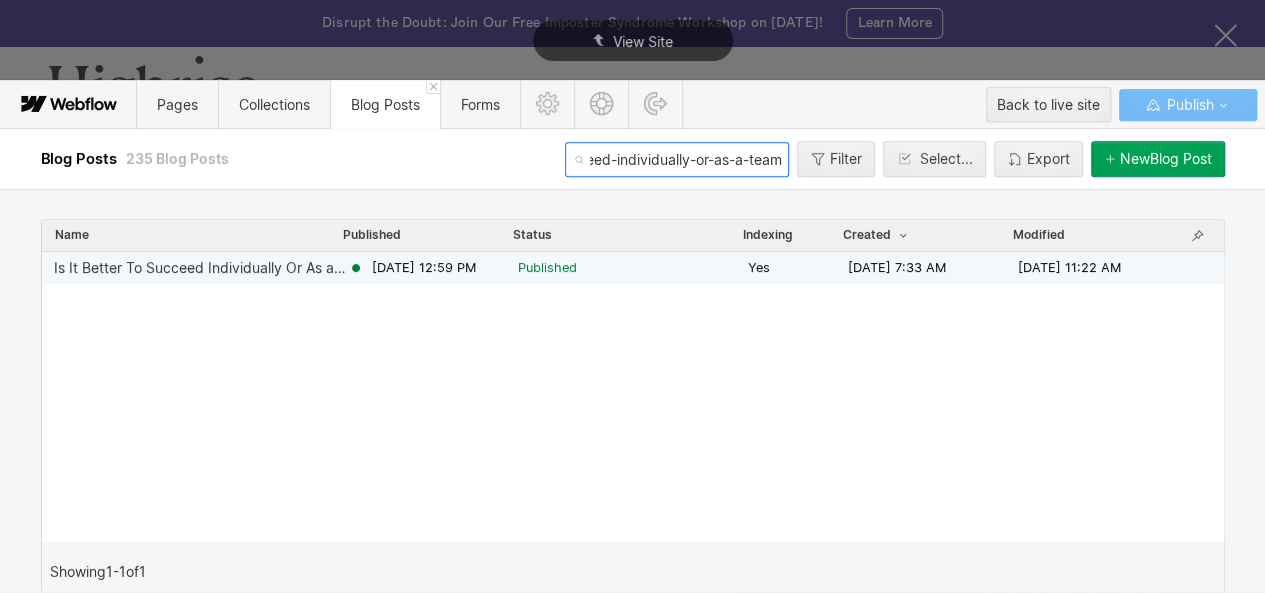 type on "is-it-better-to-succeed-individually-or-as-a-team" 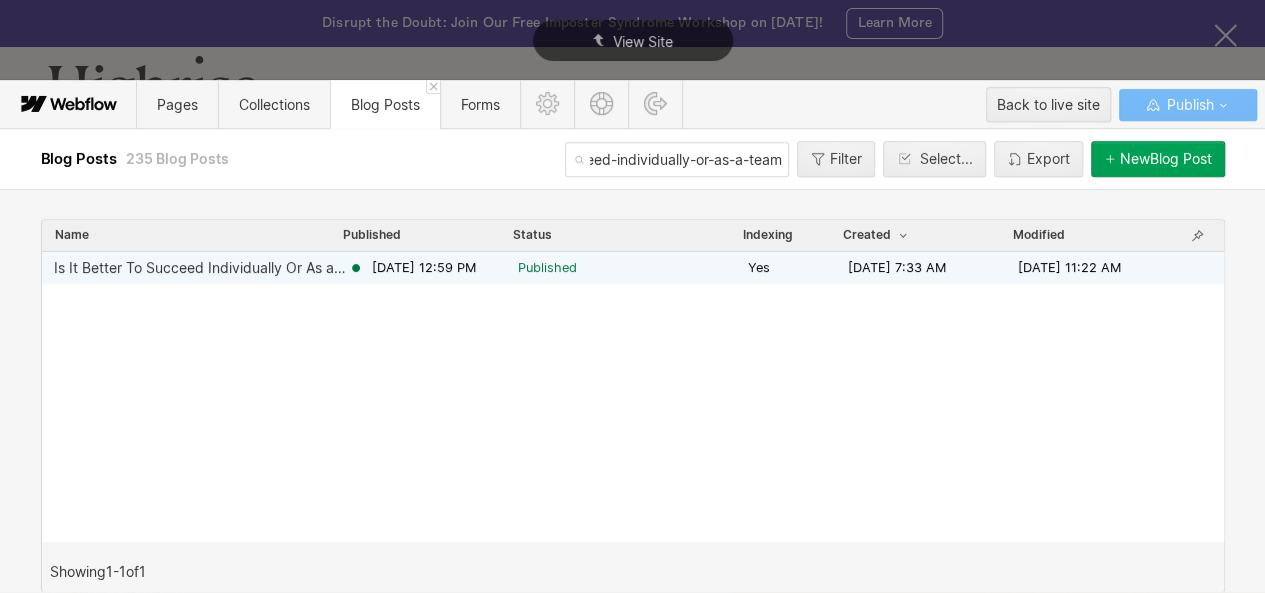 click on "Is It Better To Succeed Individually Or As a Team?" at bounding box center [201, 268] 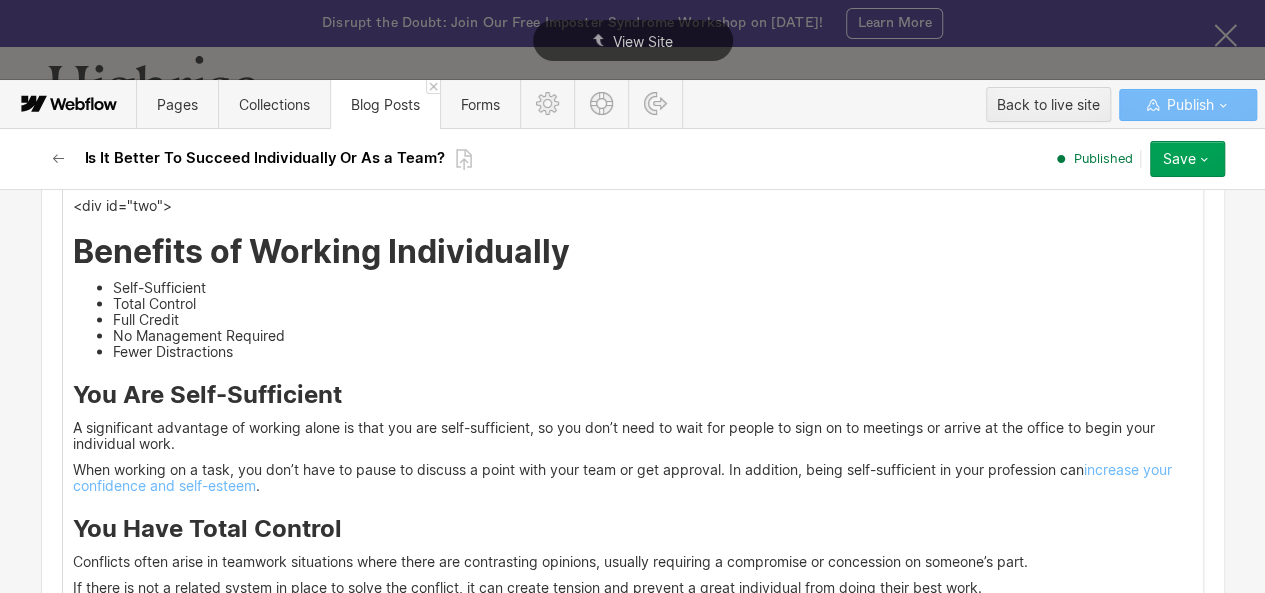 scroll, scrollTop: 2189, scrollLeft: 0, axis: vertical 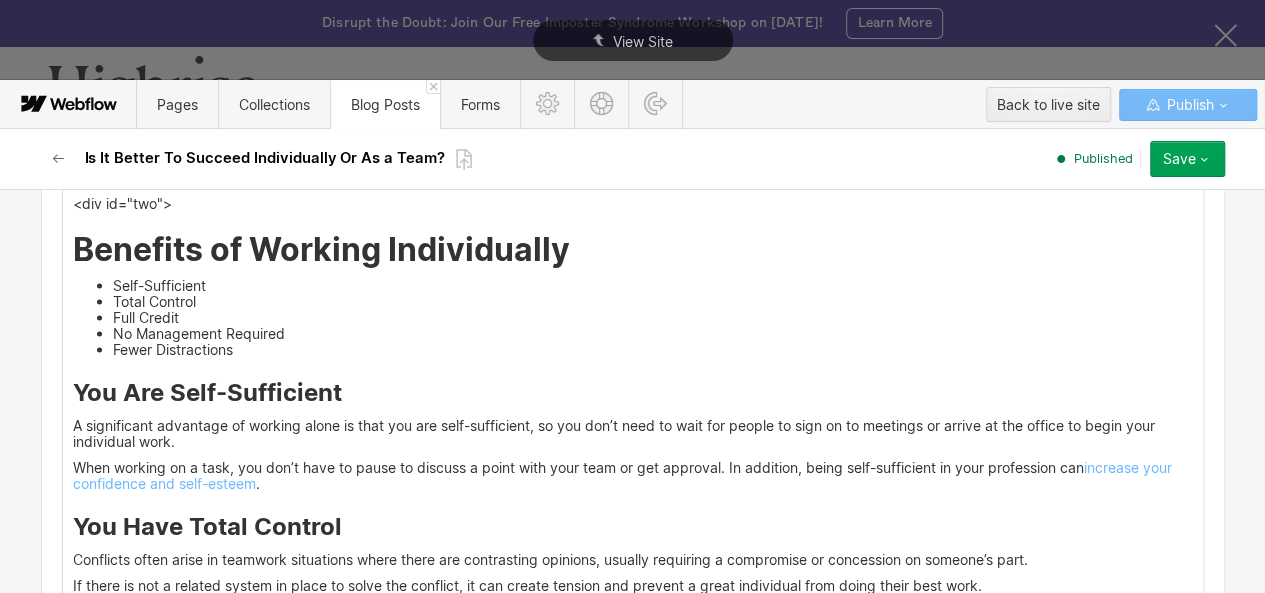 click on "Benefits of Working Individually" at bounding box center (633, 250) 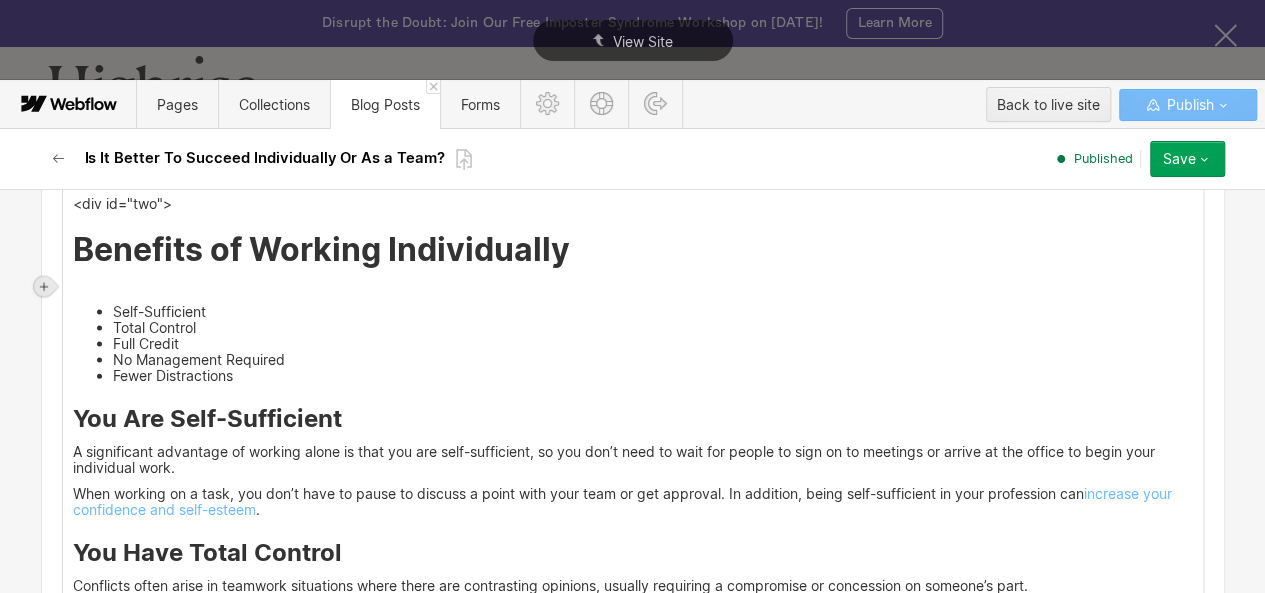 click at bounding box center (44, 287) 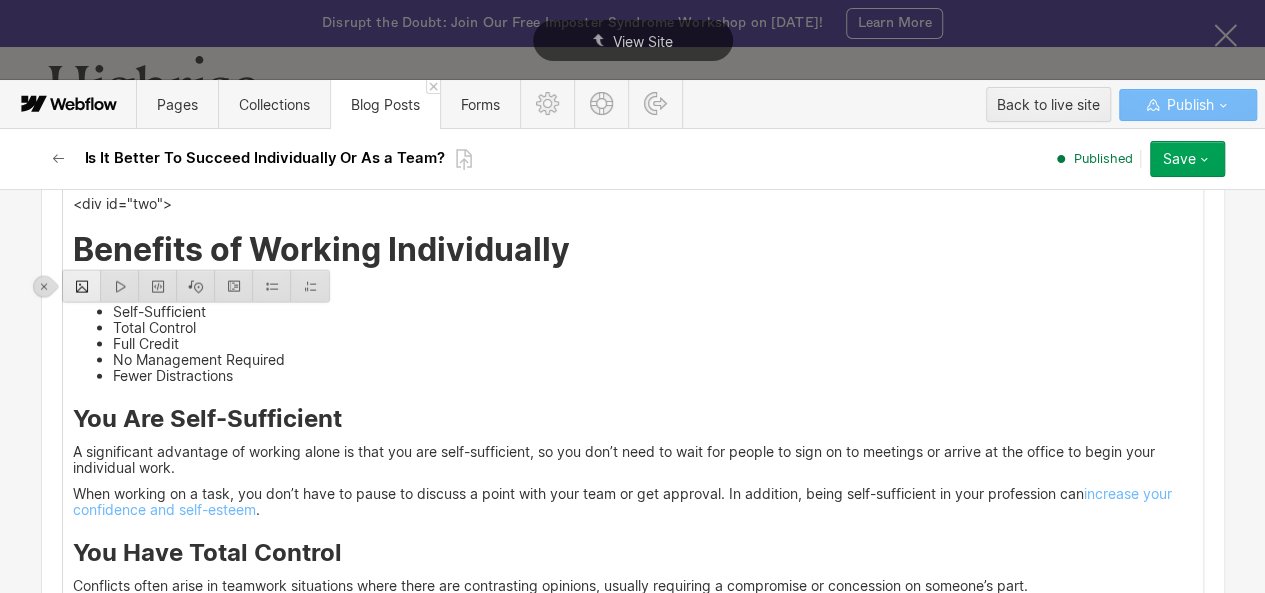 click at bounding box center [82, 286] 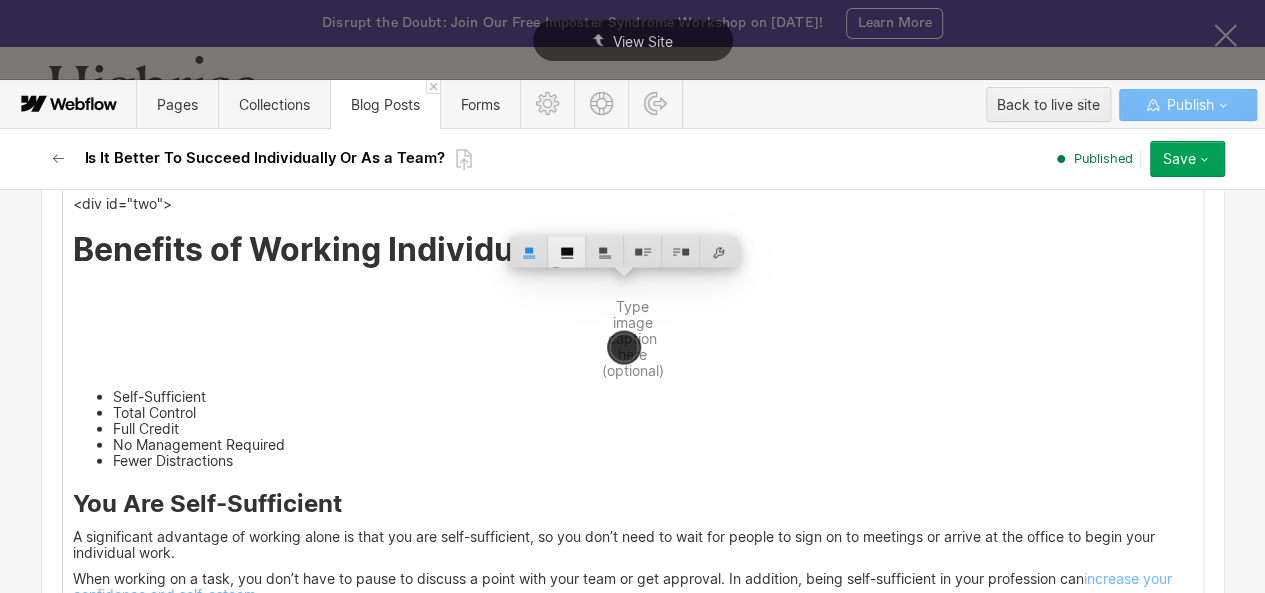click at bounding box center (567, 252) 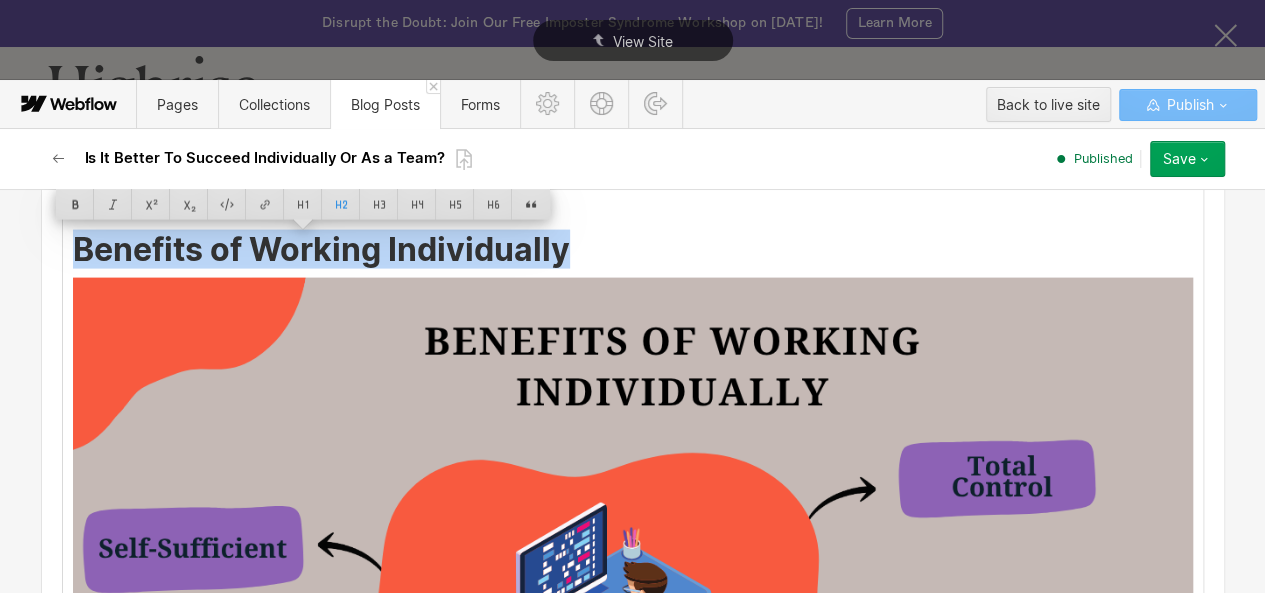 drag, startPoint x: 63, startPoint y: 243, endPoint x: 561, endPoint y: 249, distance: 498.03613 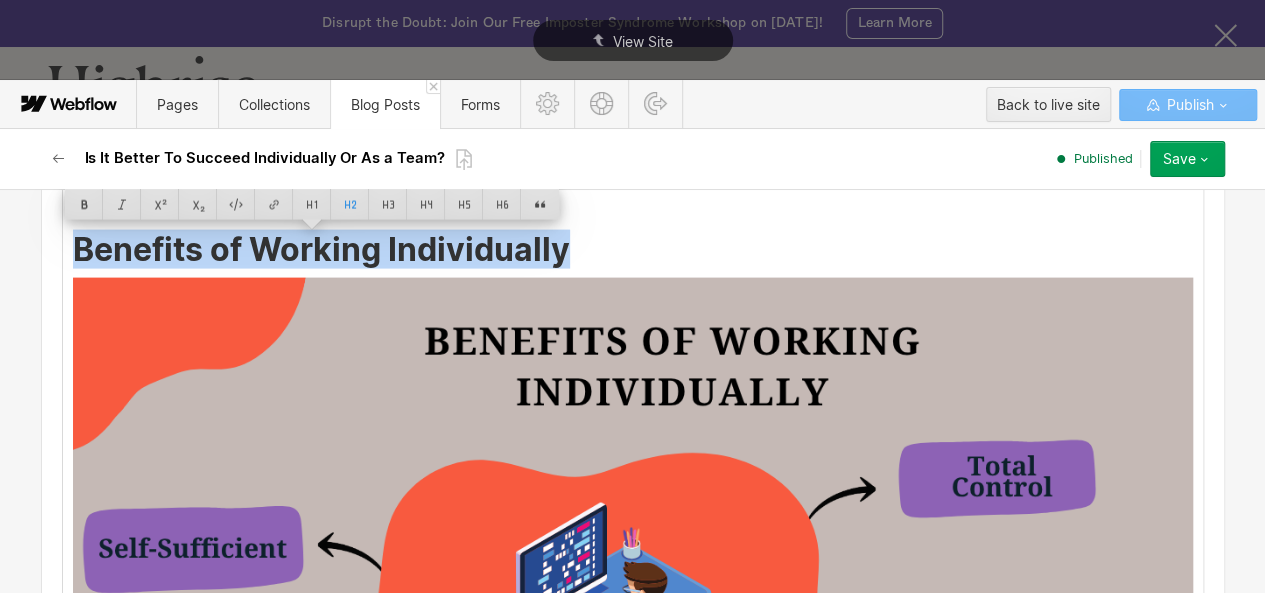 copy on "Benefits of Working Individually" 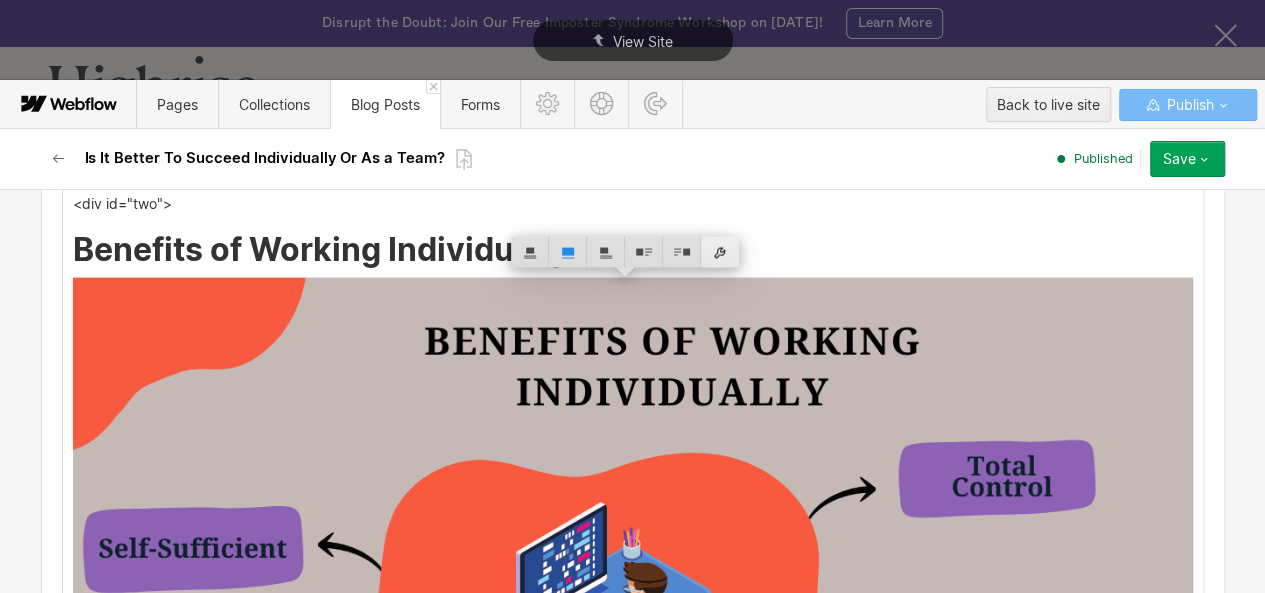 click at bounding box center [720, 252] 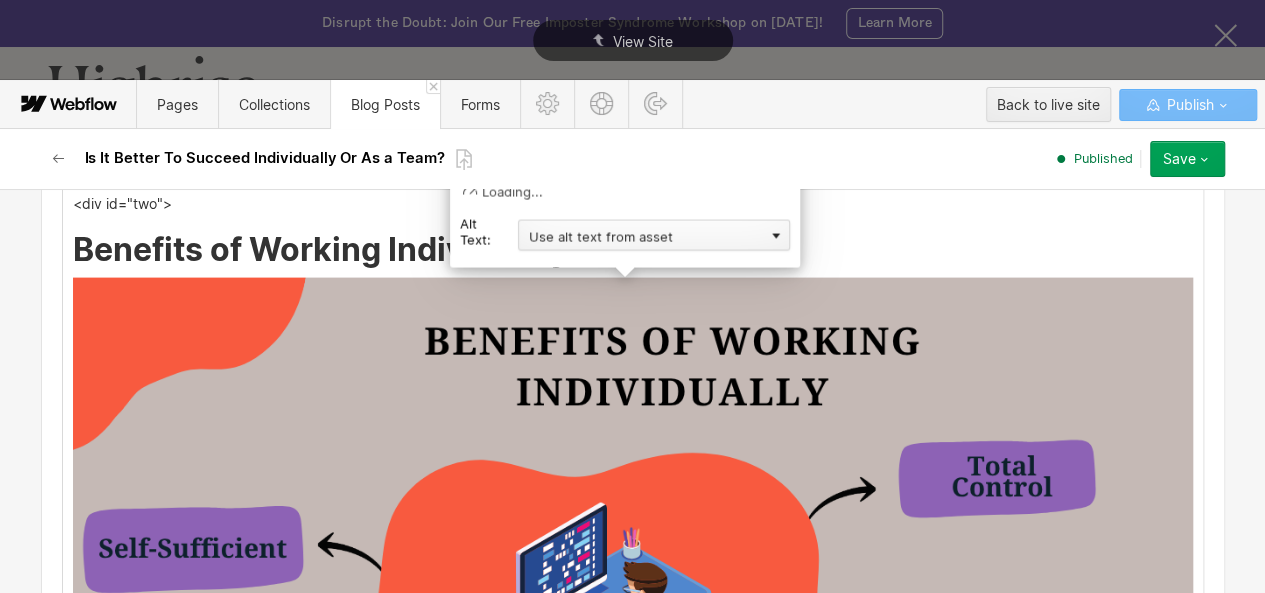 scroll, scrollTop: 2063, scrollLeft: 0, axis: vertical 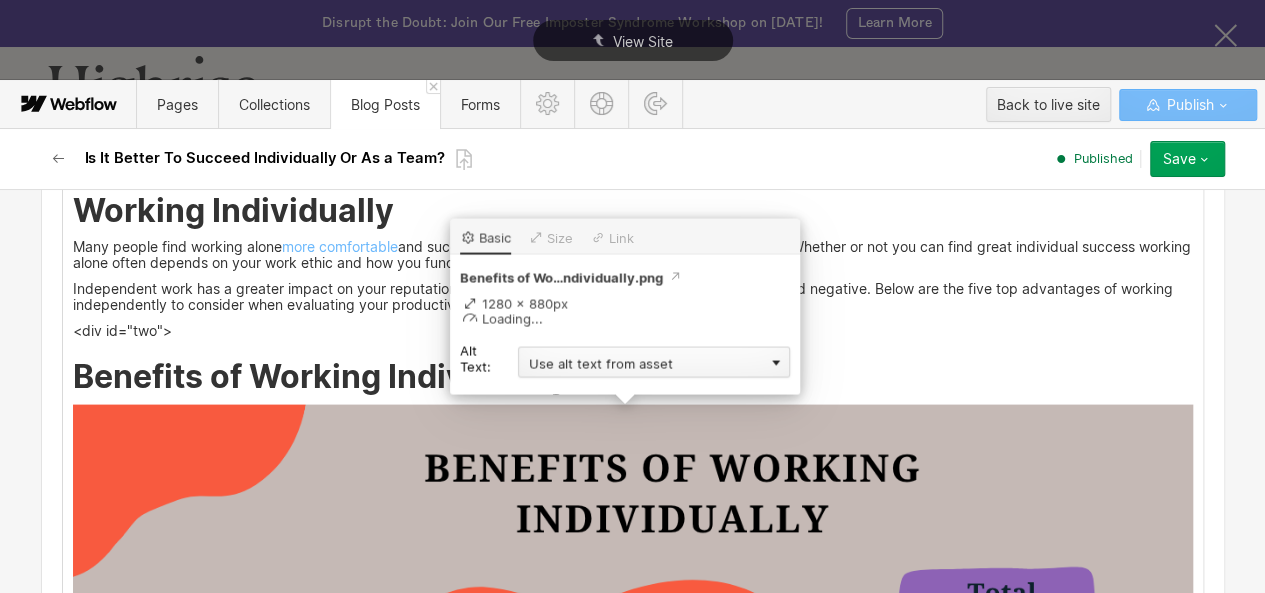 click on "Use alt text from asset" at bounding box center [654, 361] 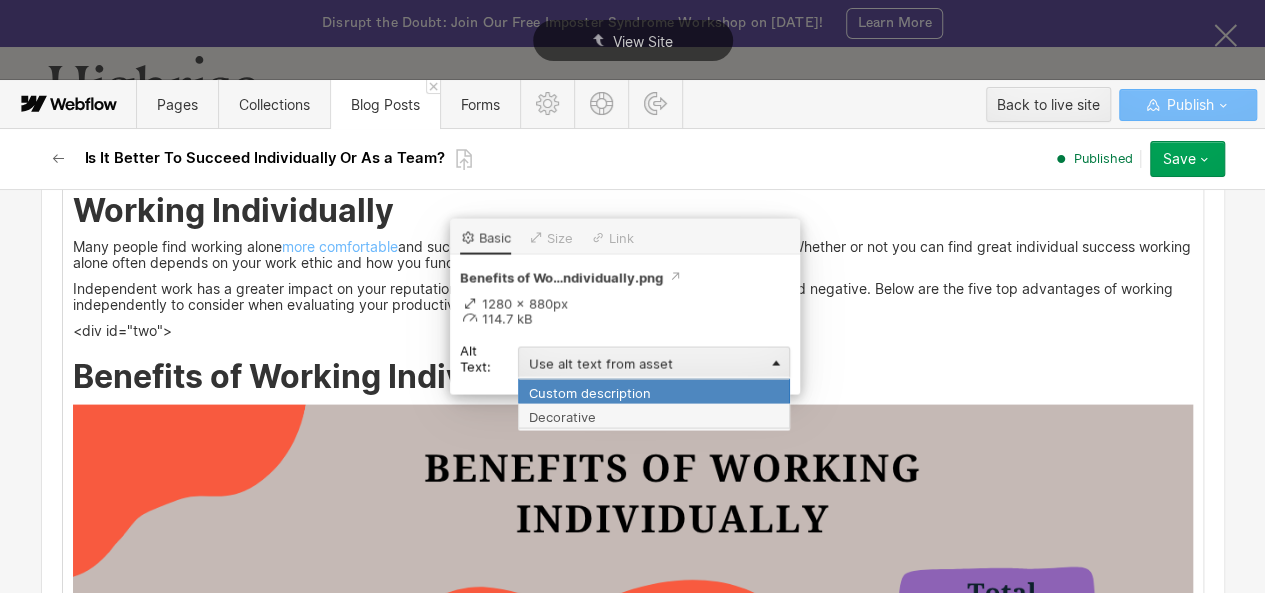 click on "Custom description" at bounding box center [654, 390] 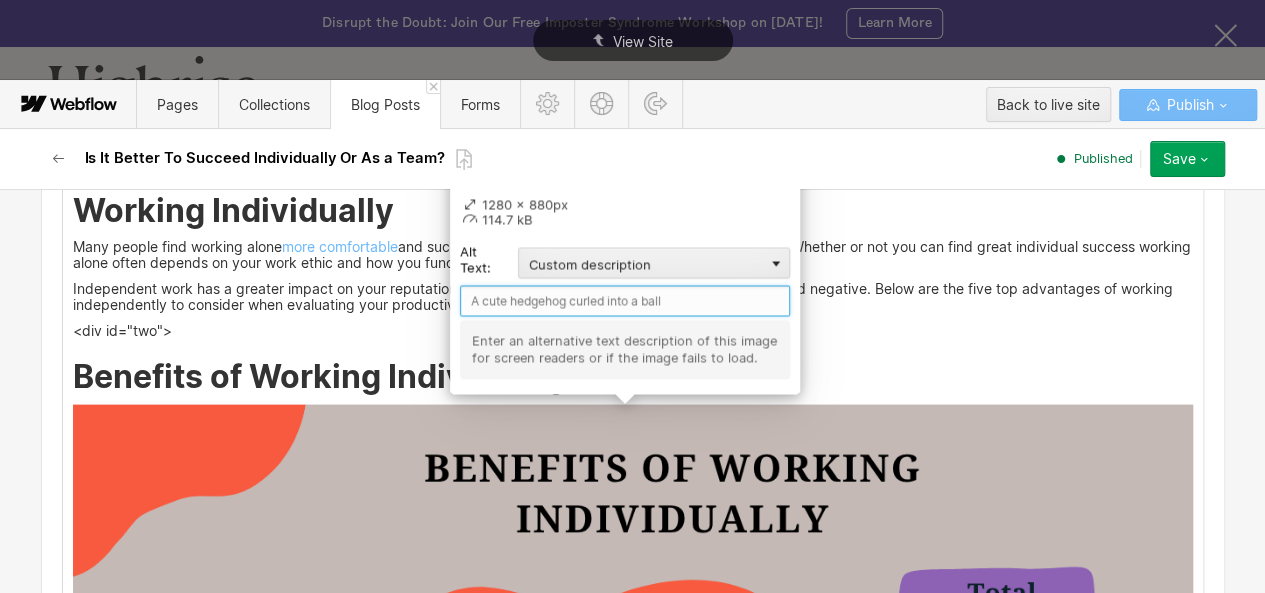 click at bounding box center [625, 300] 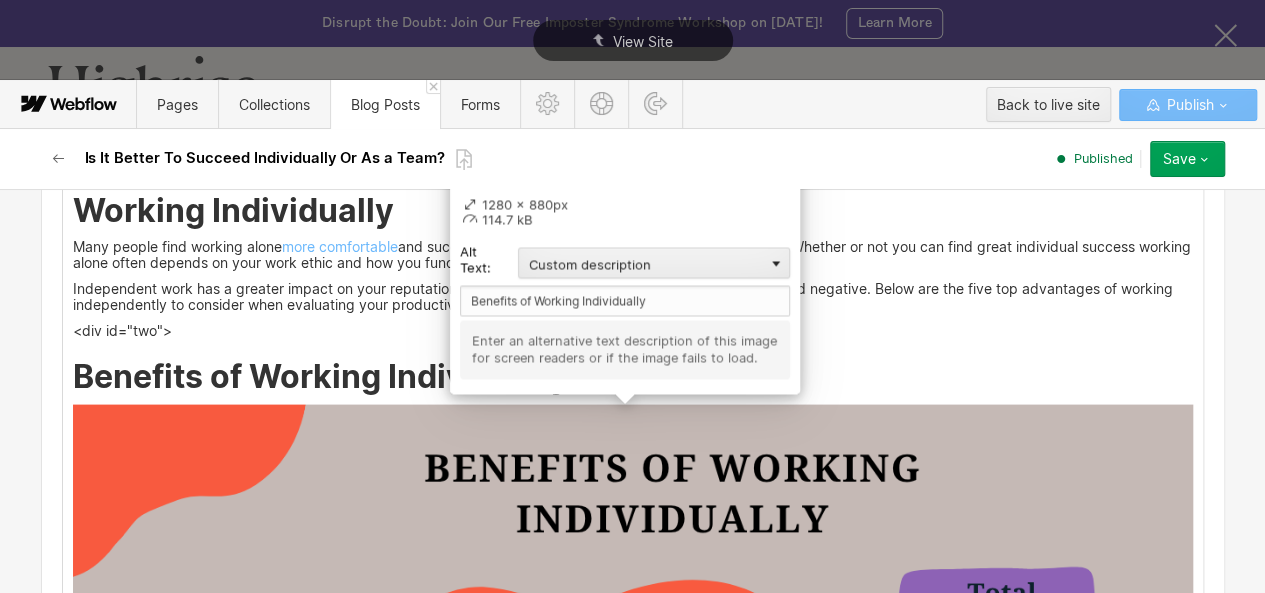 click at bounding box center (633, 789) 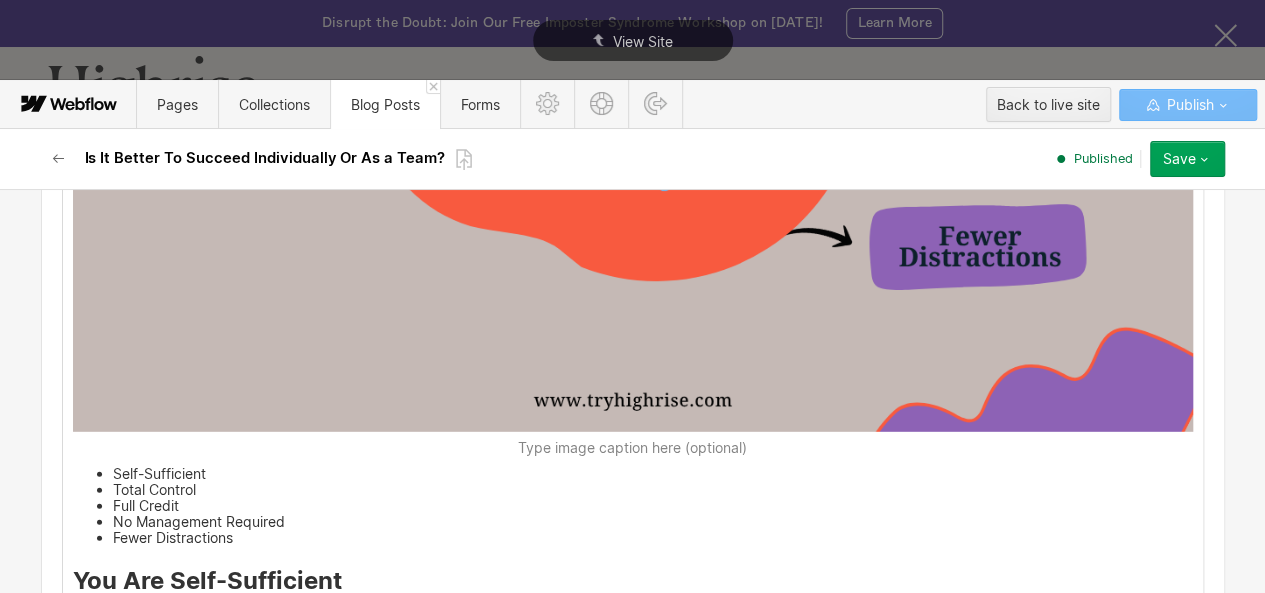 scroll, scrollTop: 2817, scrollLeft: 0, axis: vertical 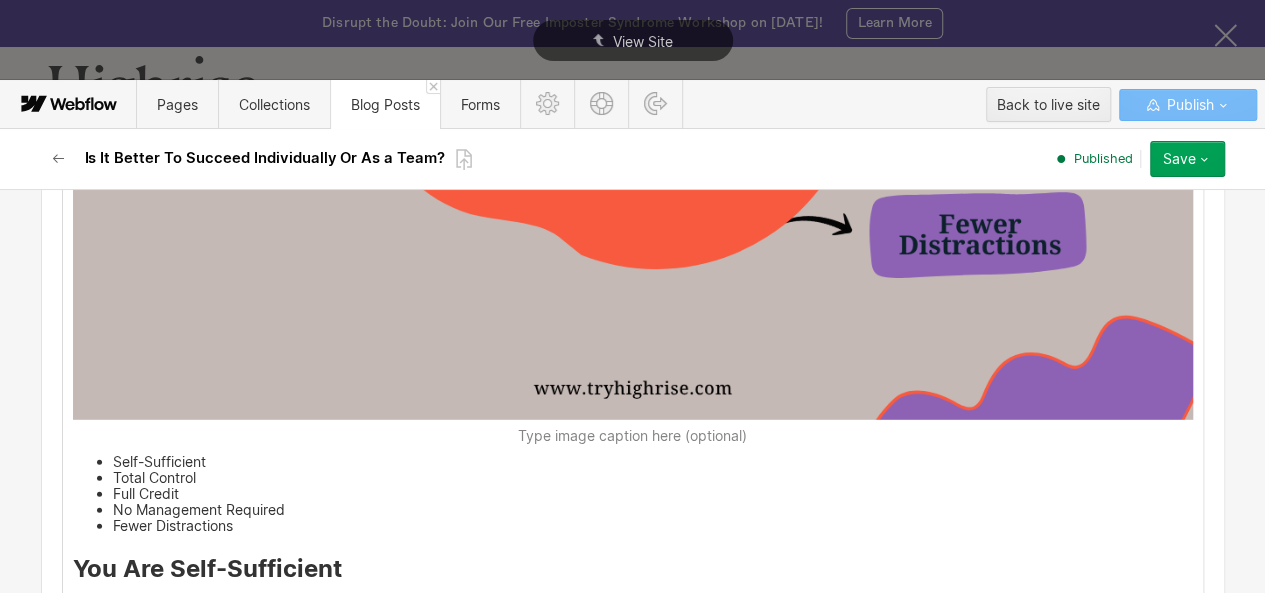 click on "Type image caption here (optional)" at bounding box center [633, 436] 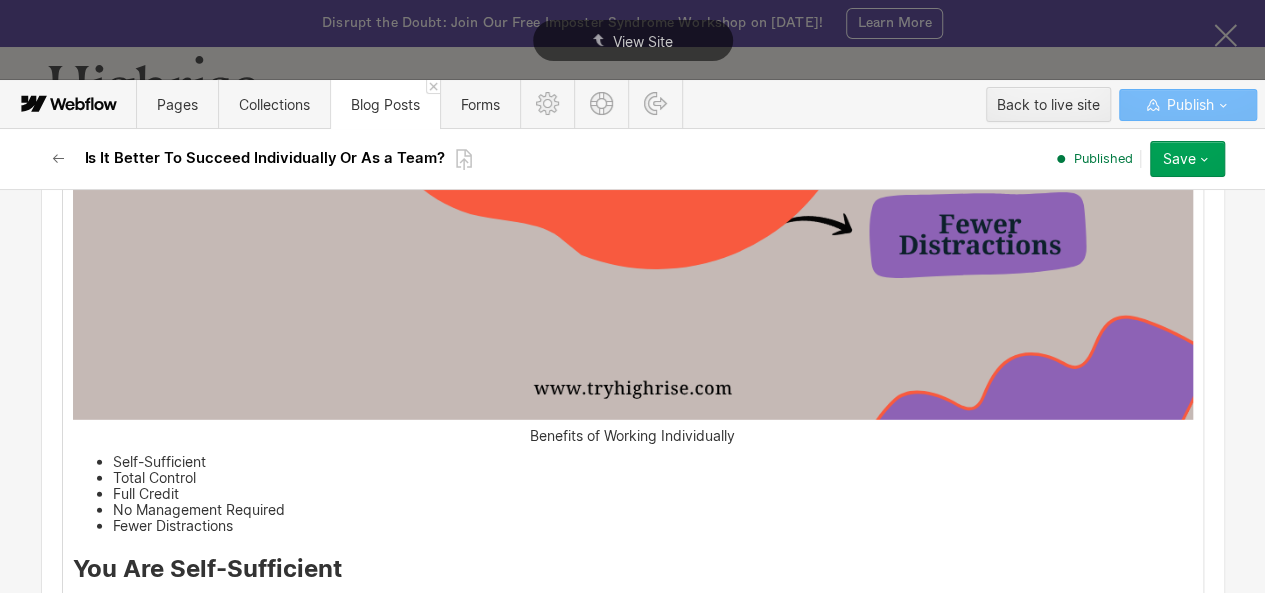 click on "Benefits of Working Individually" at bounding box center (633, 436) 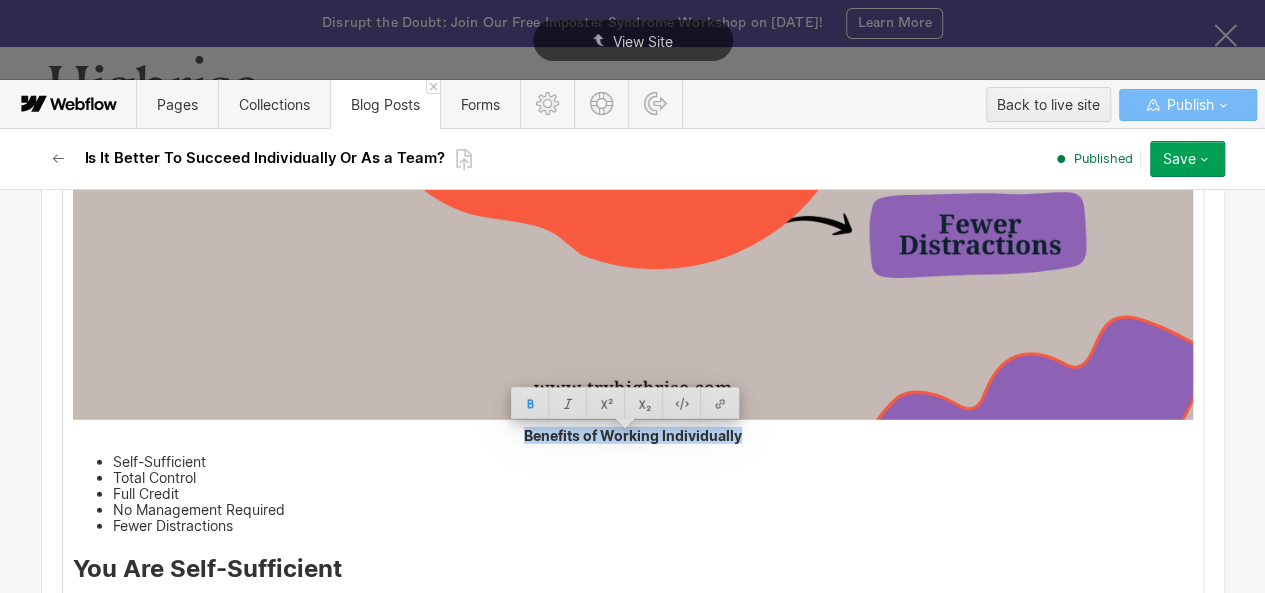 click on "Benefits of Working Individually" at bounding box center (633, 436) 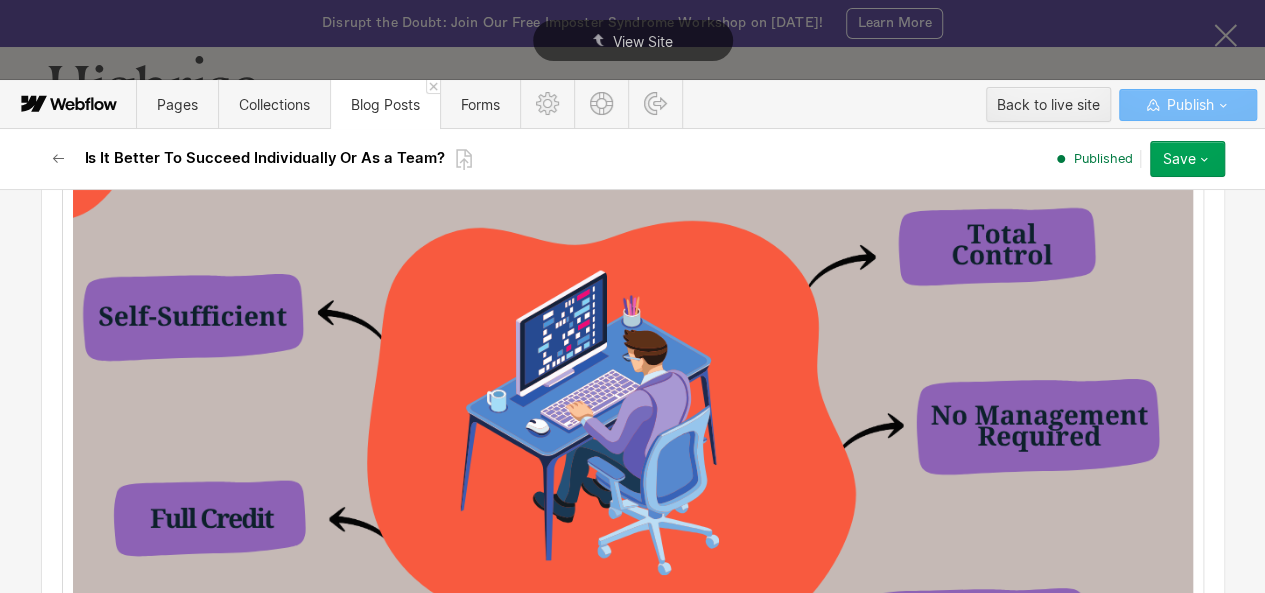 scroll, scrollTop: 2423, scrollLeft: 0, axis: vertical 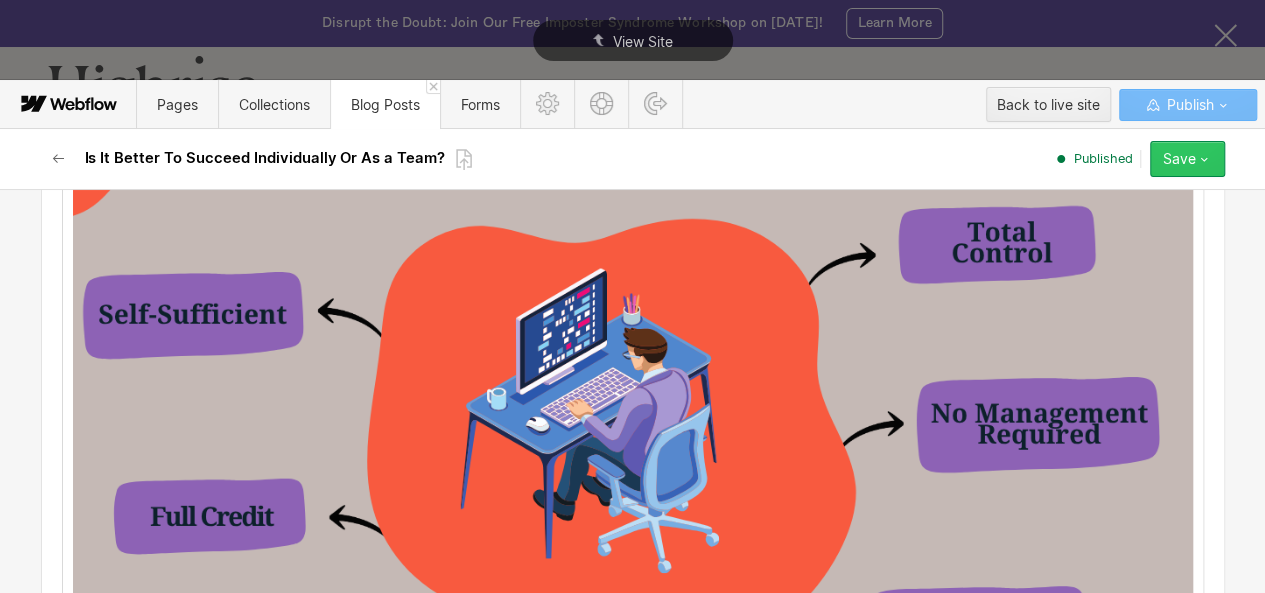 click 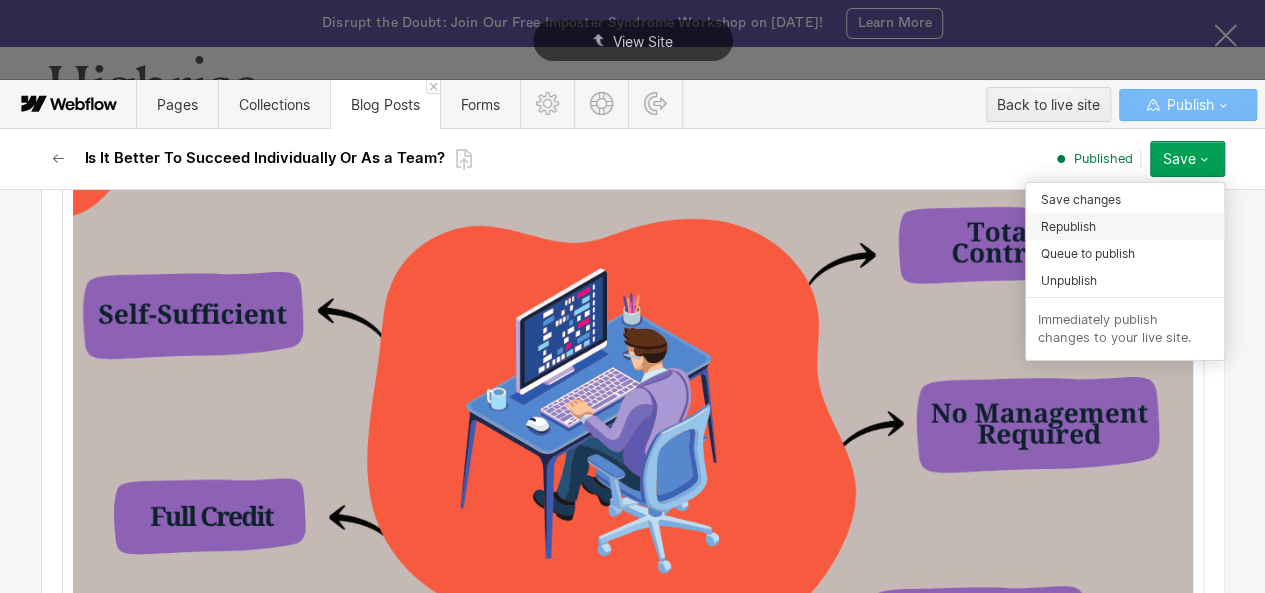 click on "Republish" at bounding box center [1125, 226] 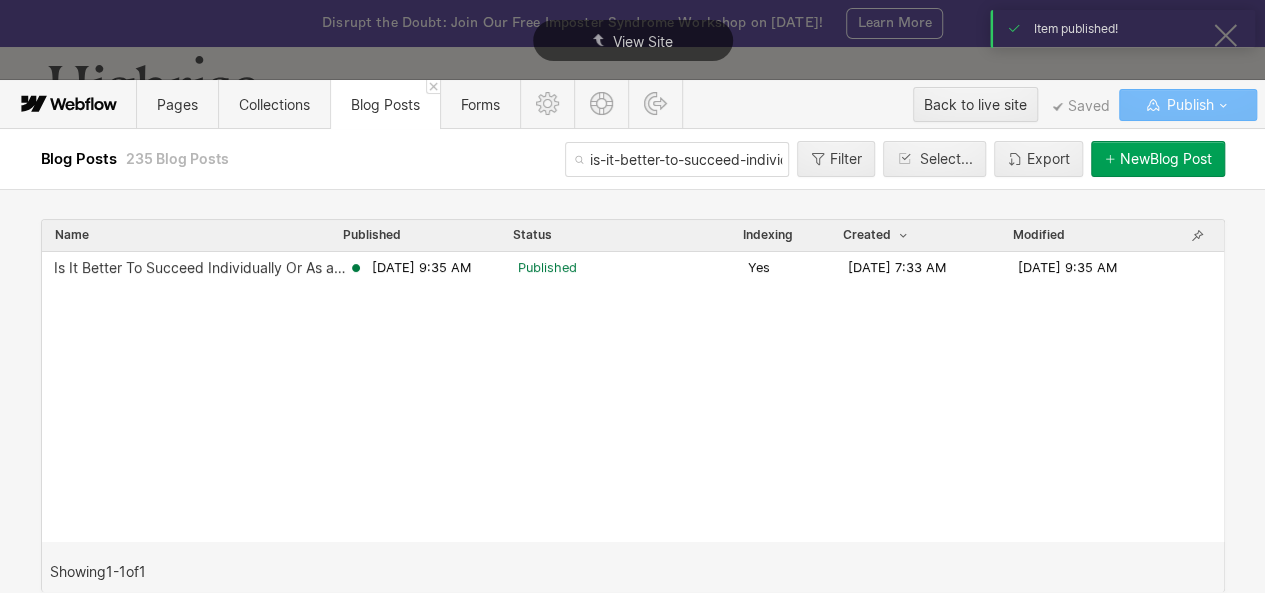 click on "is-it-better-to-succeed-individually-or-as-a-team" at bounding box center (677, 159) 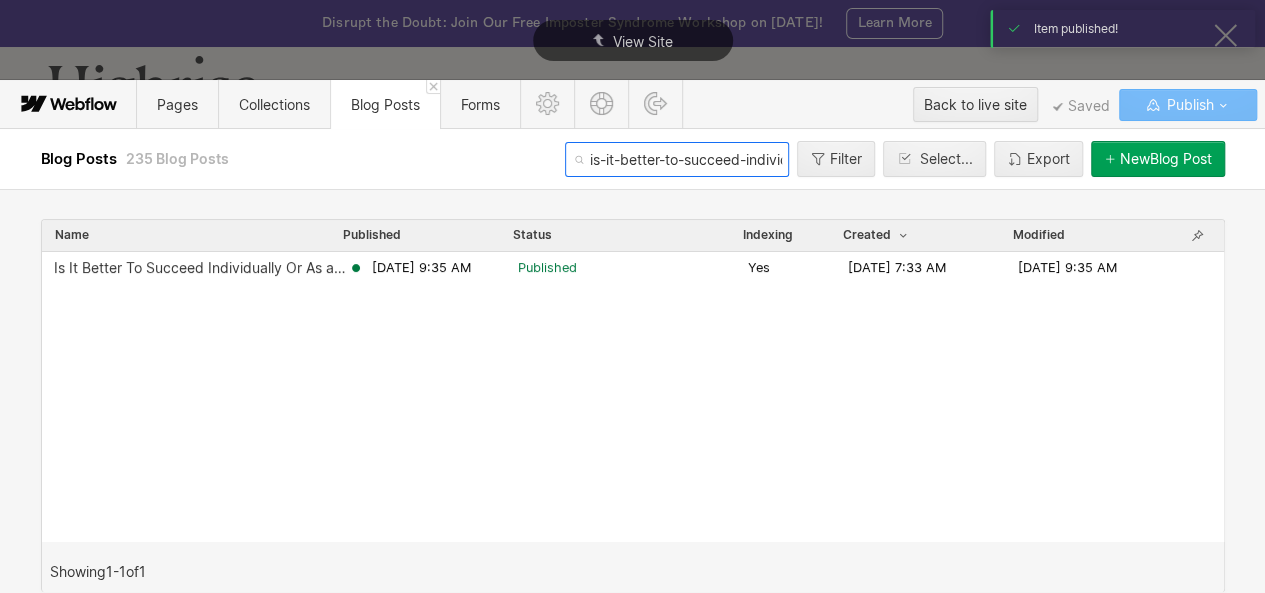 click on "is-it-better-to-succeed-individually-or-as-a-team" at bounding box center [677, 159] 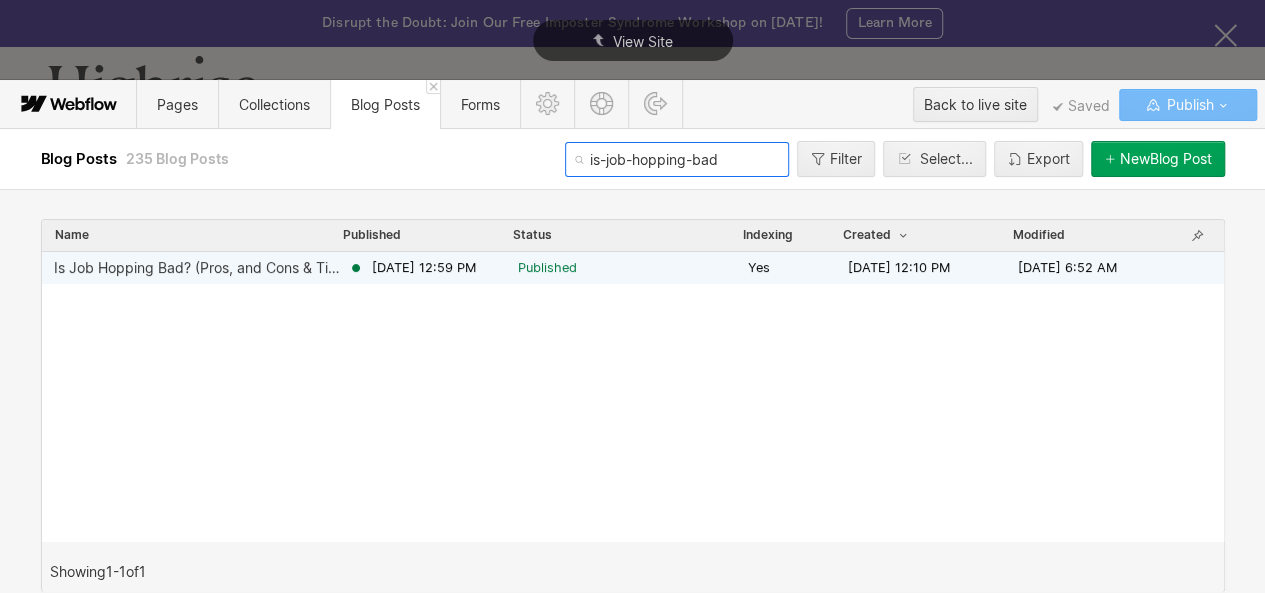 type on "is-job-hopping-bad" 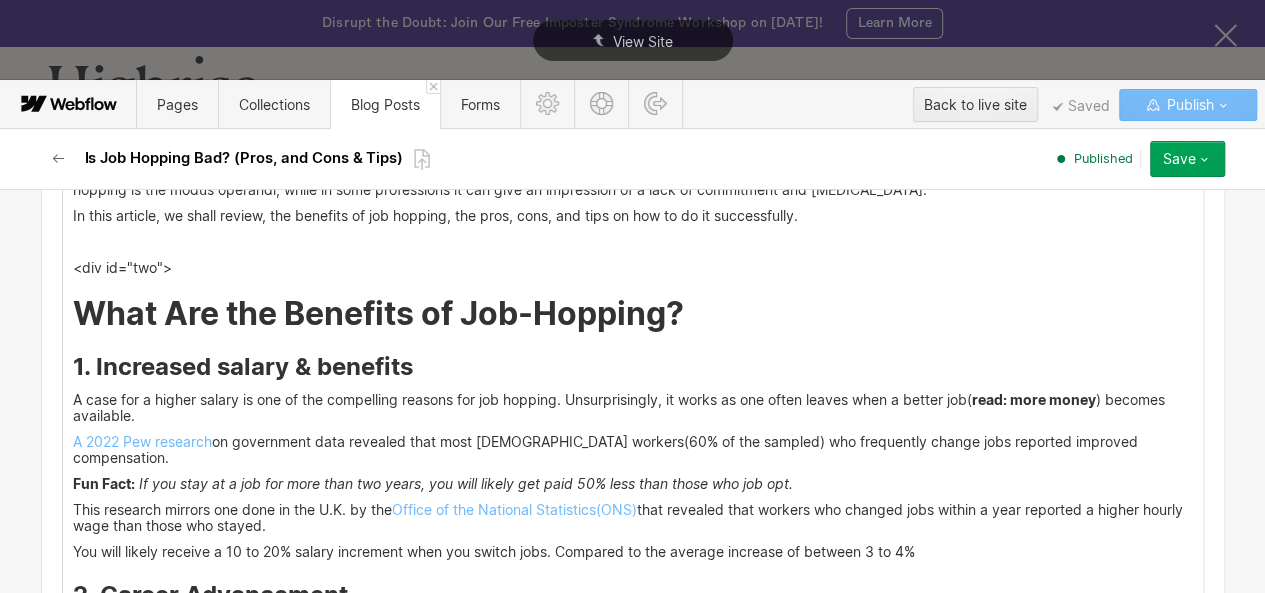 scroll, scrollTop: 2330, scrollLeft: 0, axis: vertical 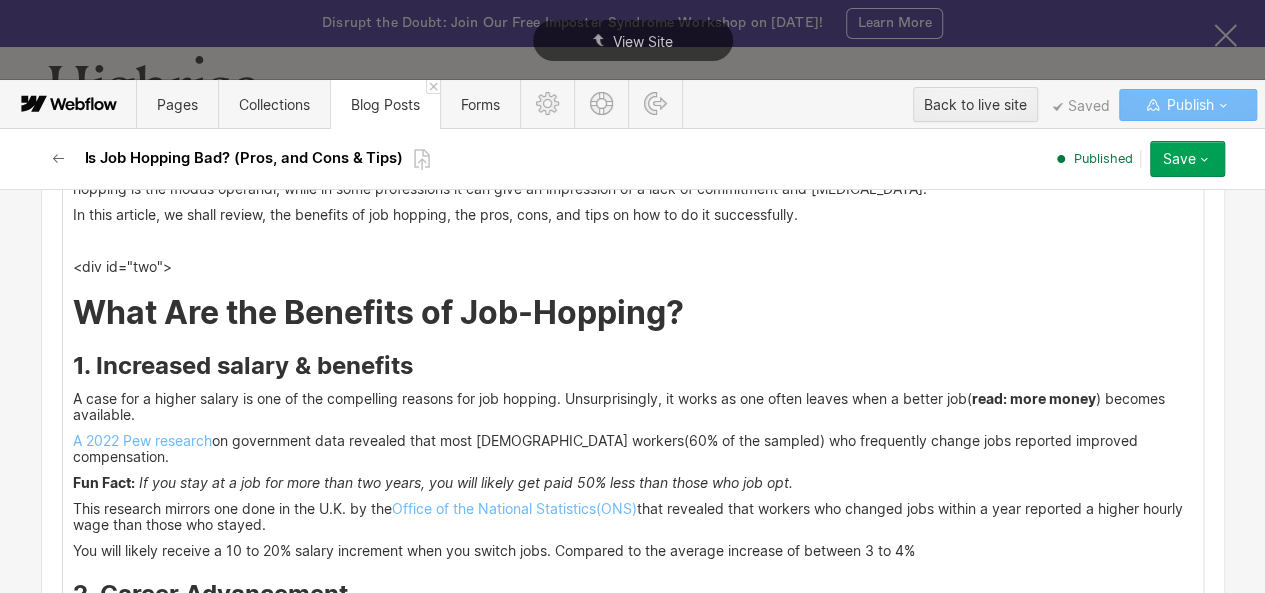 click on "What Are the Benefits of Job-Hopping?" at bounding box center [633, 313] 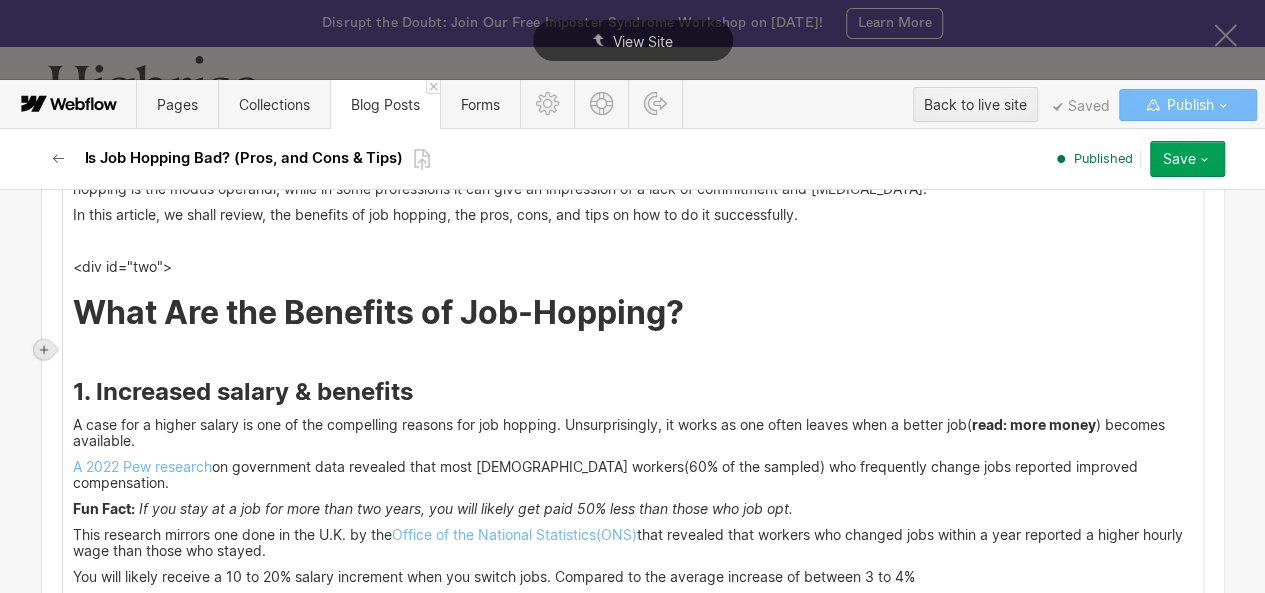 click at bounding box center (44, 350) 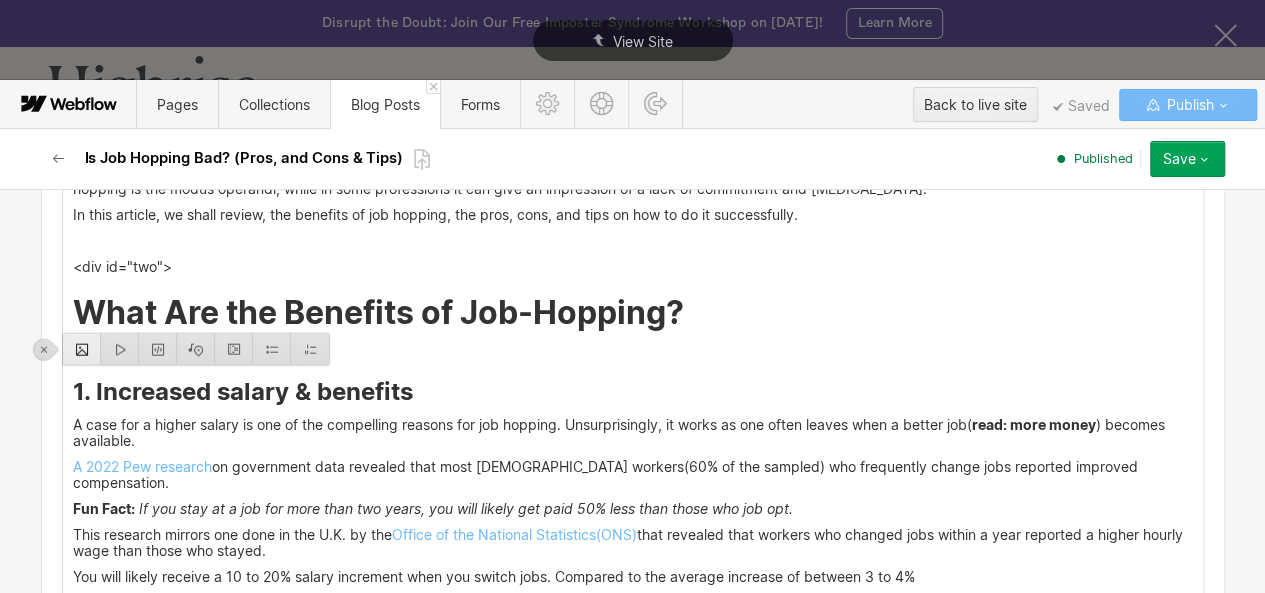 click at bounding box center (82, 349) 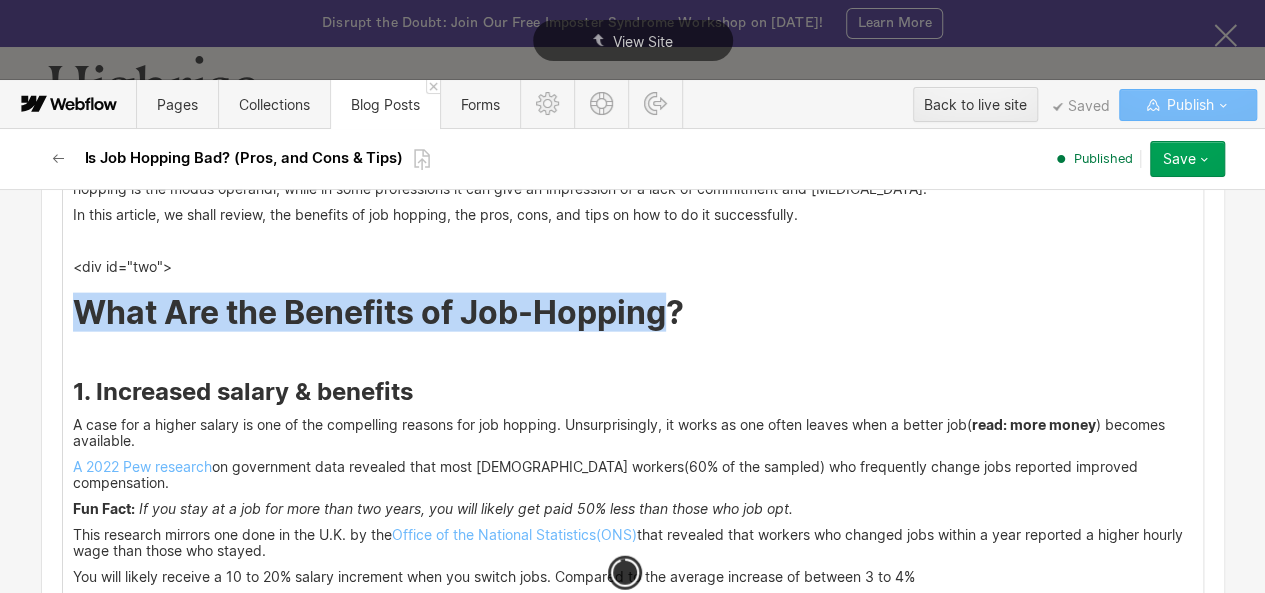 drag, startPoint x: 103, startPoint y: 305, endPoint x: 678, endPoint y: 315, distance: 575.087 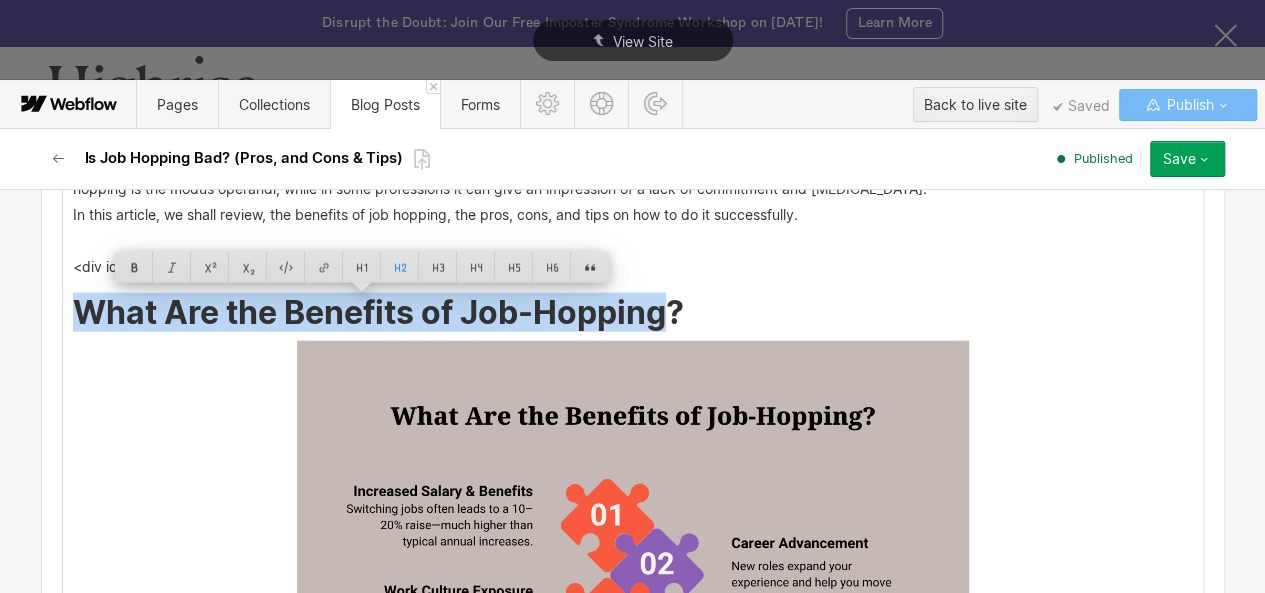 copy on "What Are the Benefits of Job-Hopping" 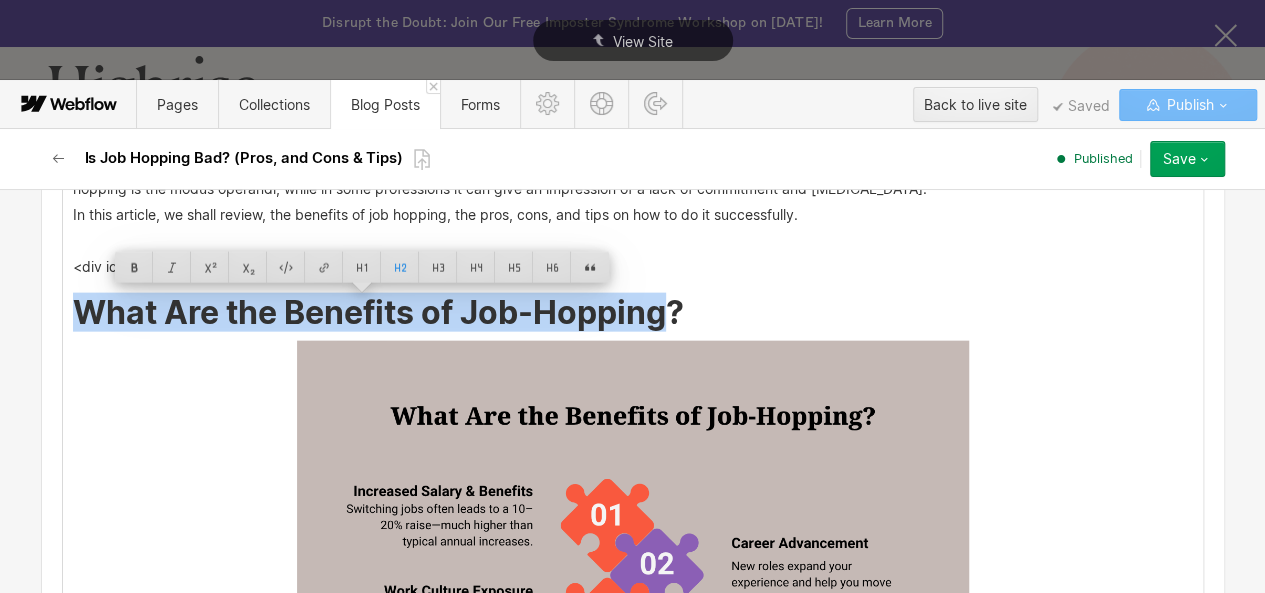 click at bounding box center [633, 572] 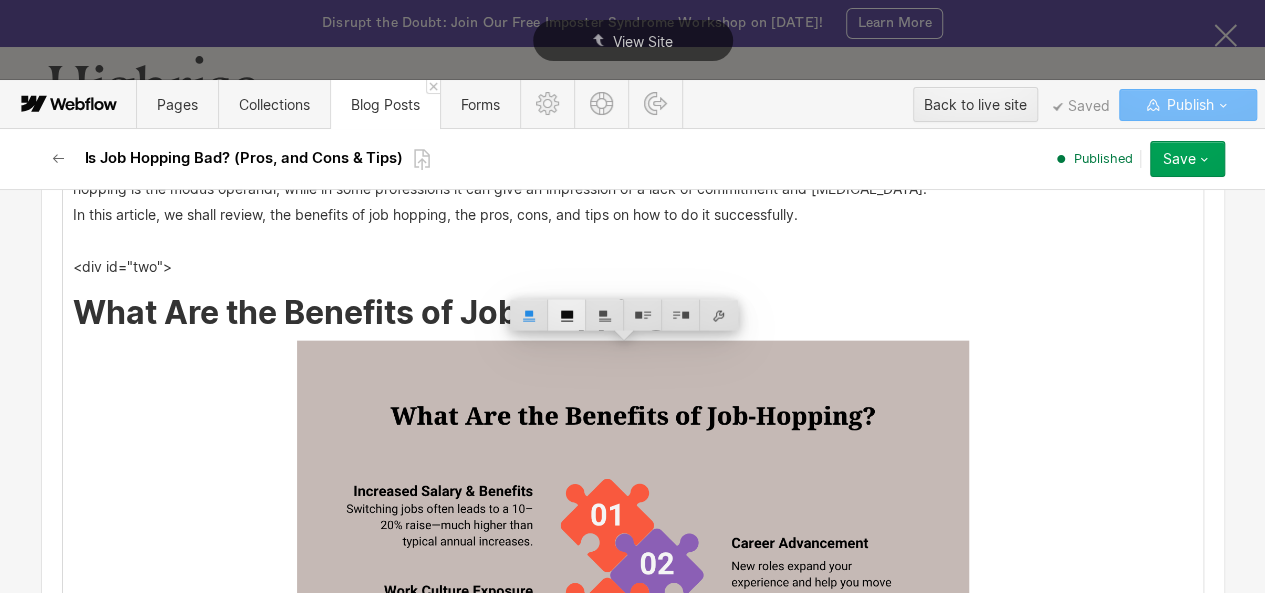 click at bounding box center (567, 315) 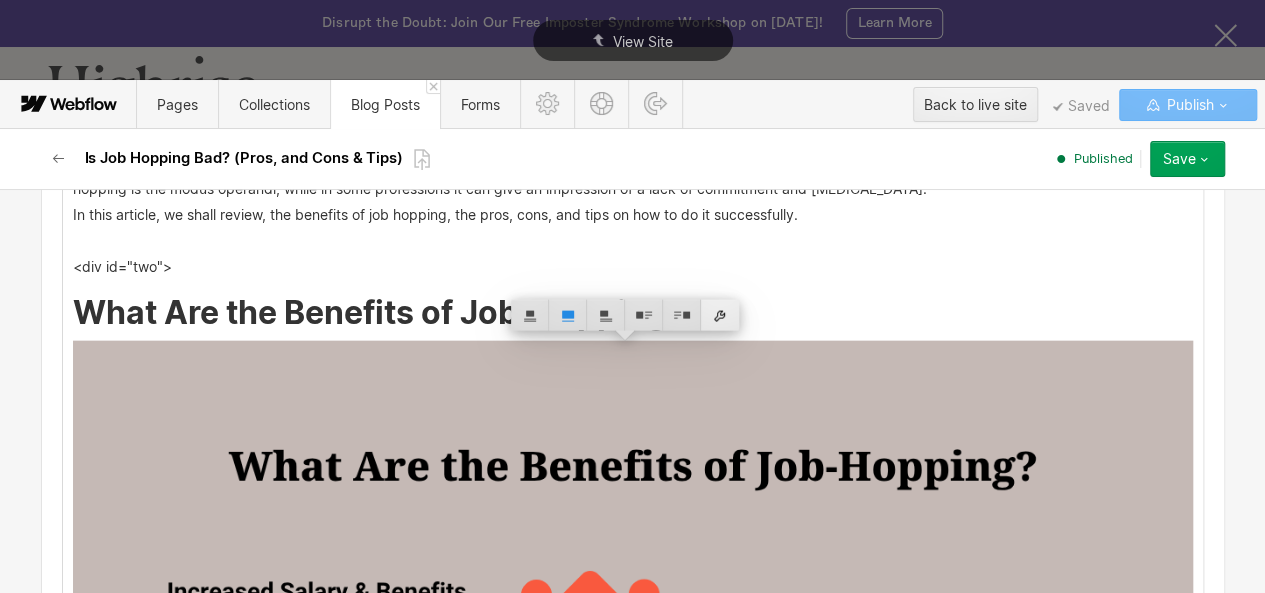 click at bounding box center (720, 315) 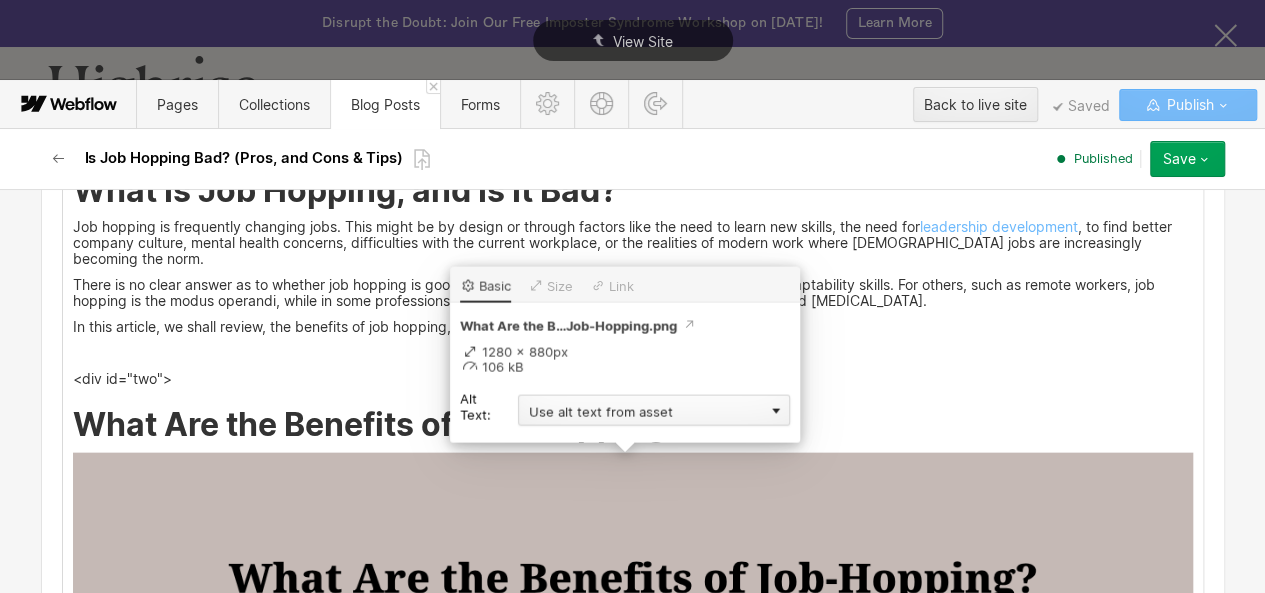 scroll, scrollTop: 2216, scrollLeft: 0, axis: vertical 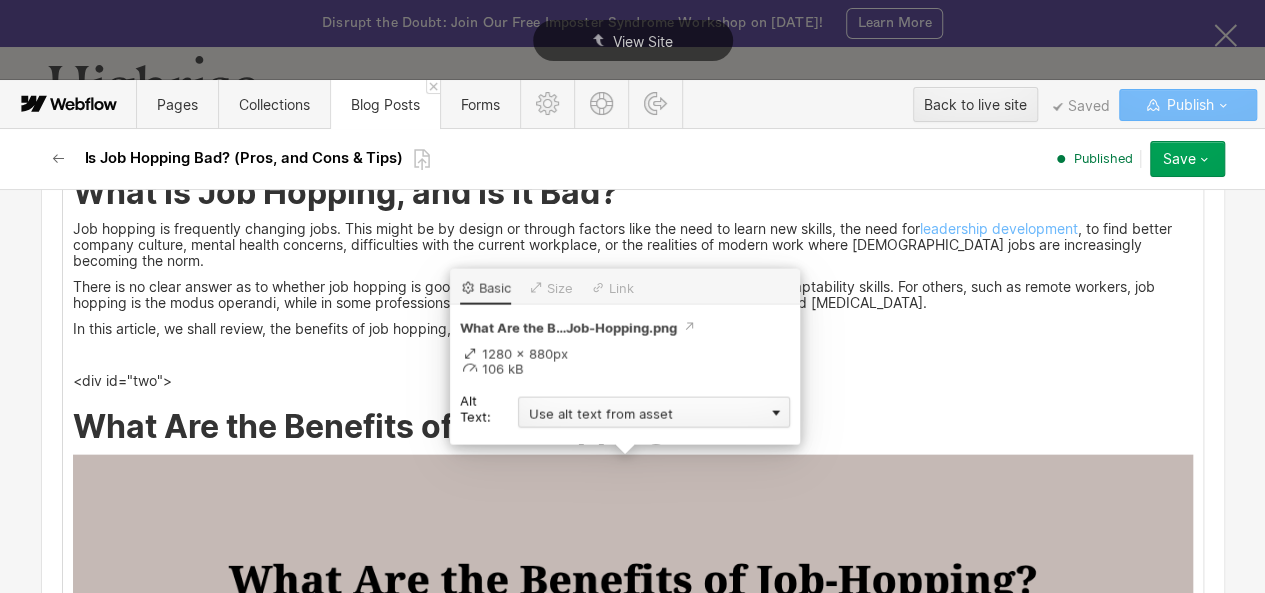click on "Use alt text from asset" at bounding box center [654, 412] 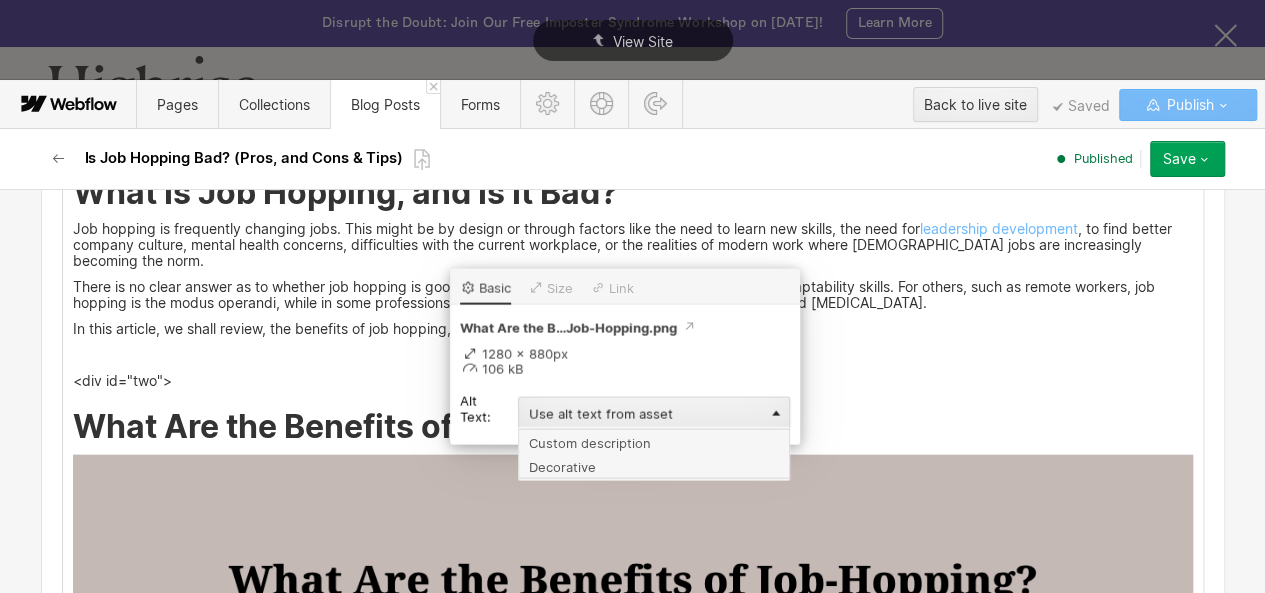 click on "Custom description" at bounding box center (654, 441) 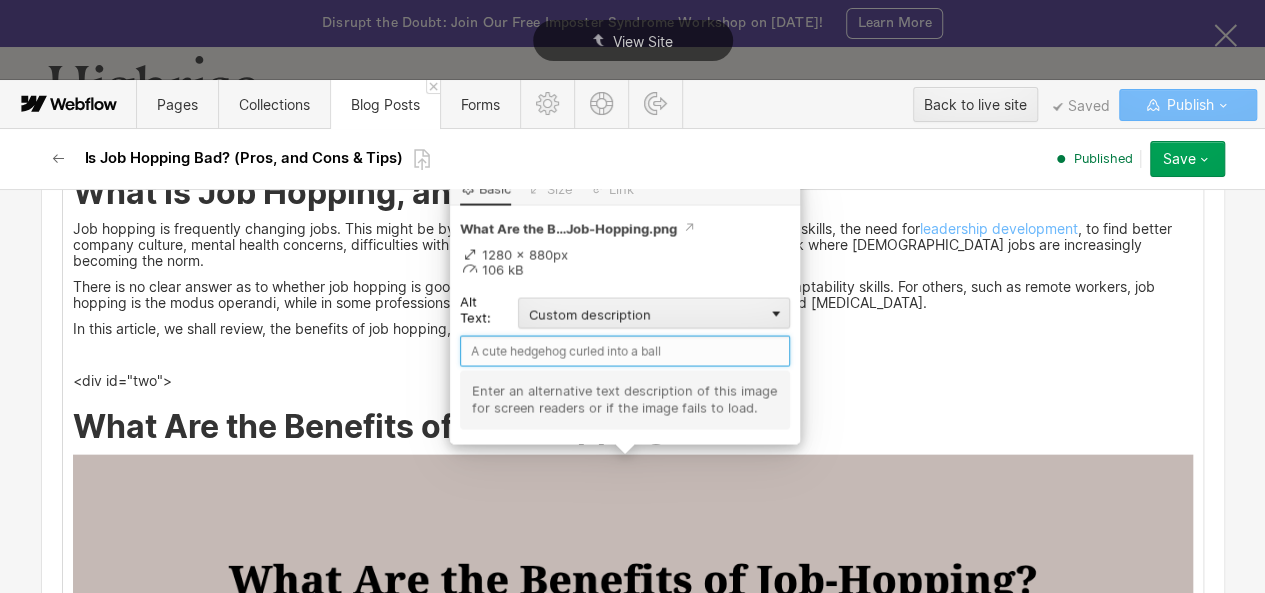 click at bounding box center [625, 351] 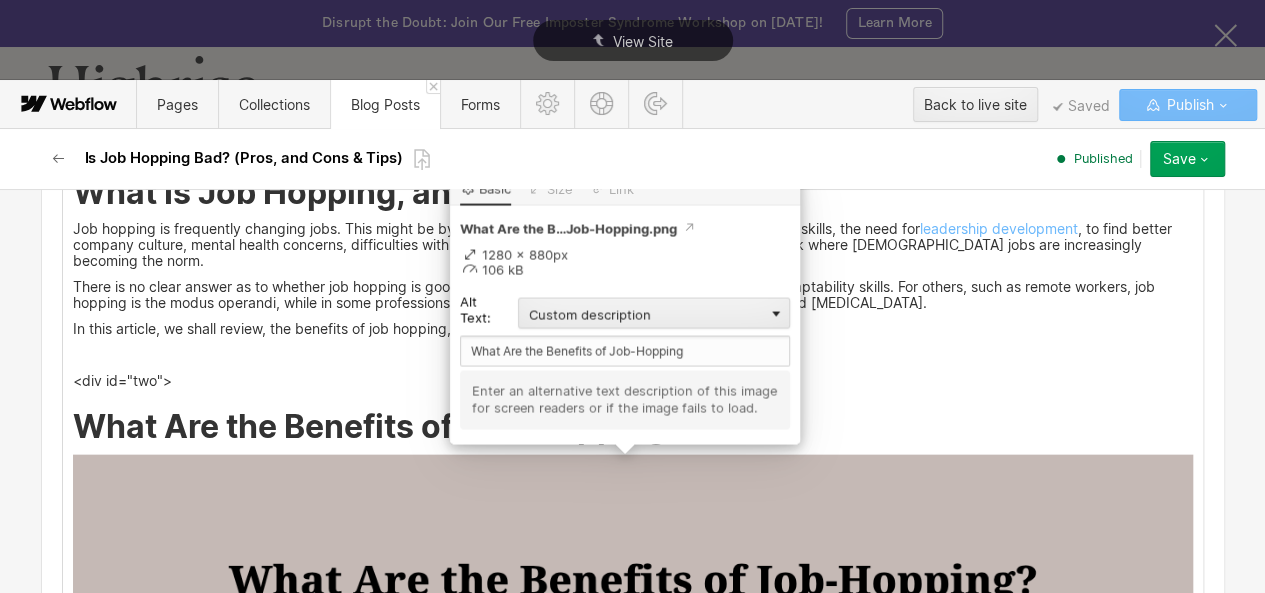 click at bounding box center (633, 840) 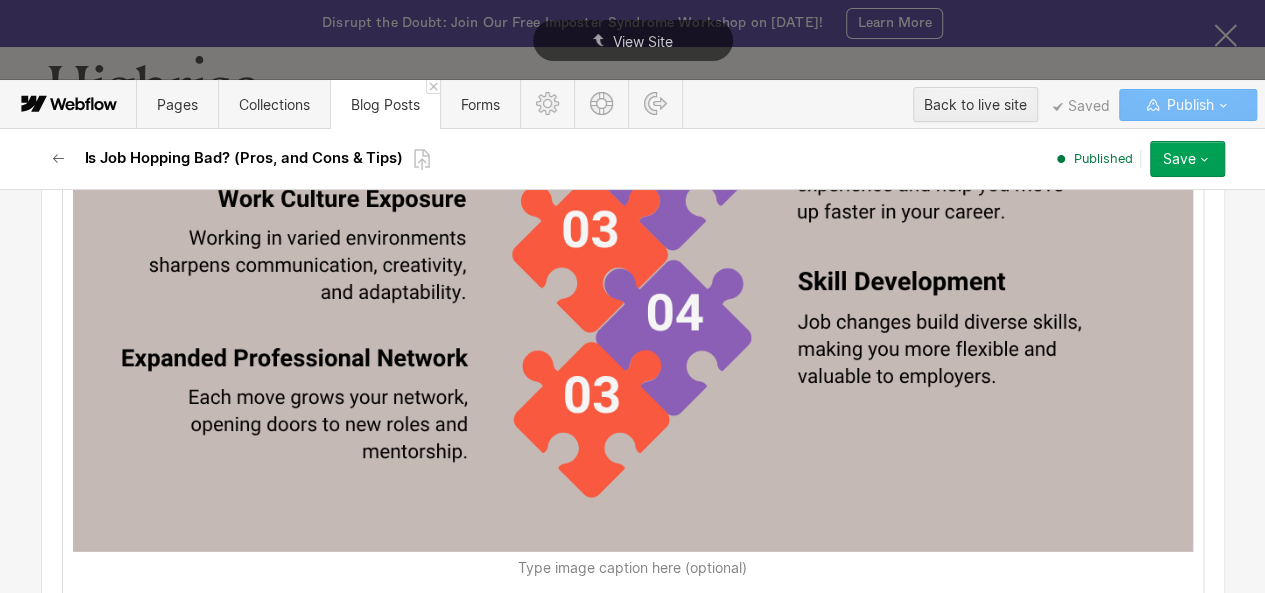 scroll, scrollTop: 2935, scrollLeft: 0, axis: vertical 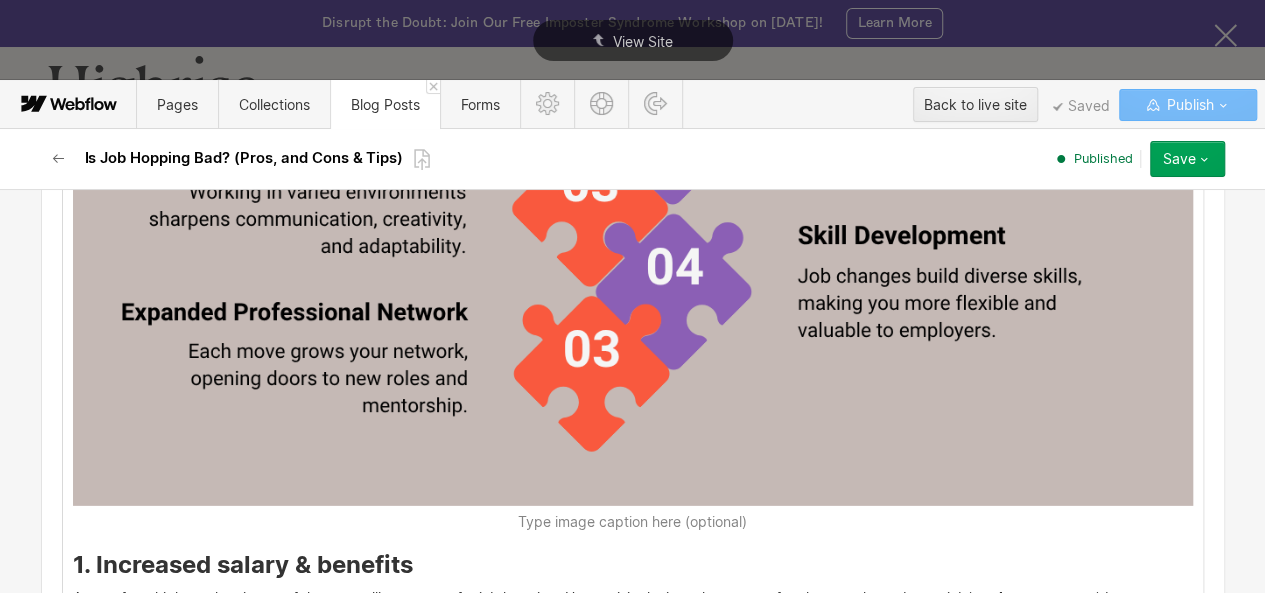 click on "Type image caption here (optional)" at bounding box center (633, 522) 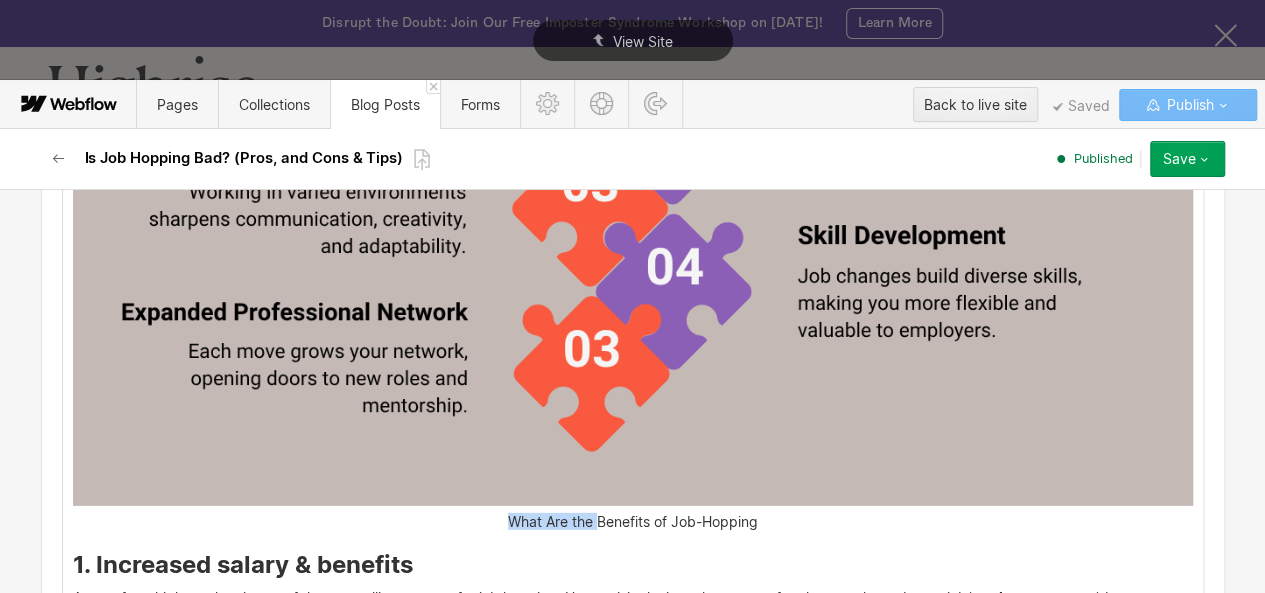 drag, startPoint x: 588, startPoint y: 522, endPoint x: 504, endPoint y: 522, distance: 84 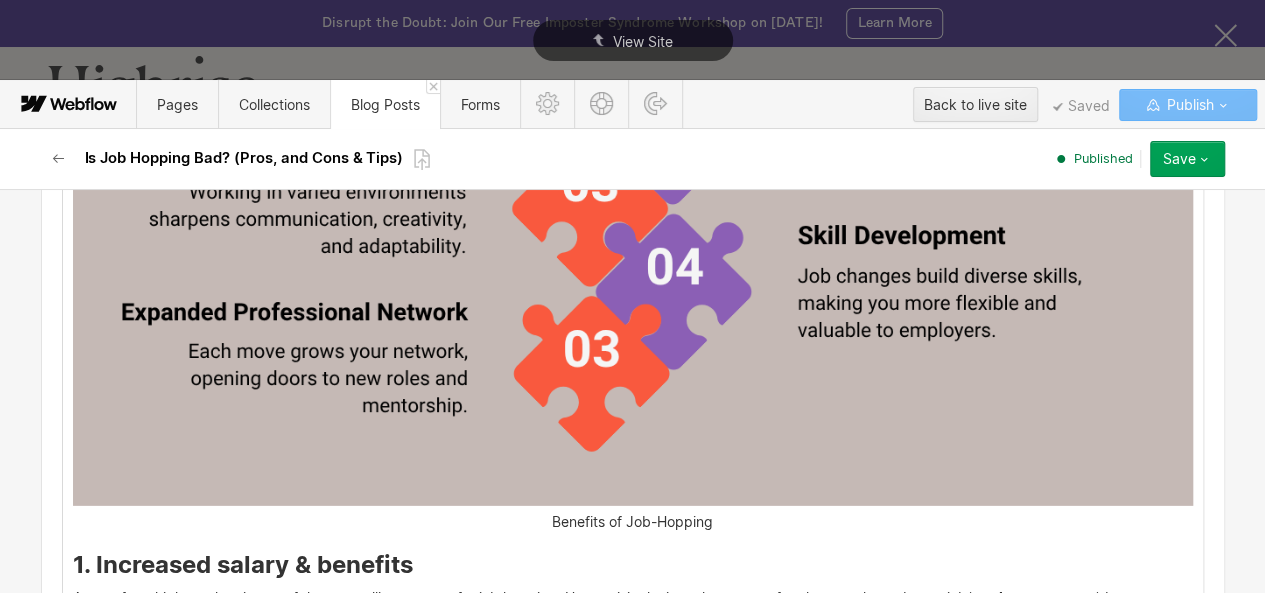 click on "Benefits of Job-Hopping" at bounding box center [633, 522] 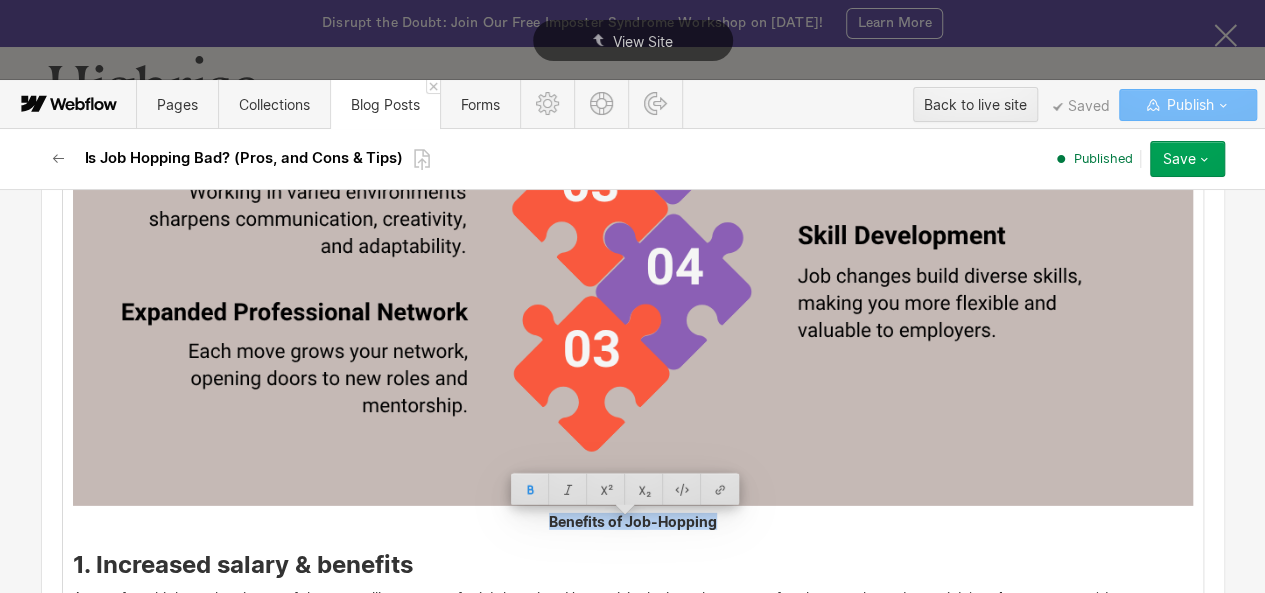 click on "Benefits of Job-Hopping" at bounding box center (633, 522) 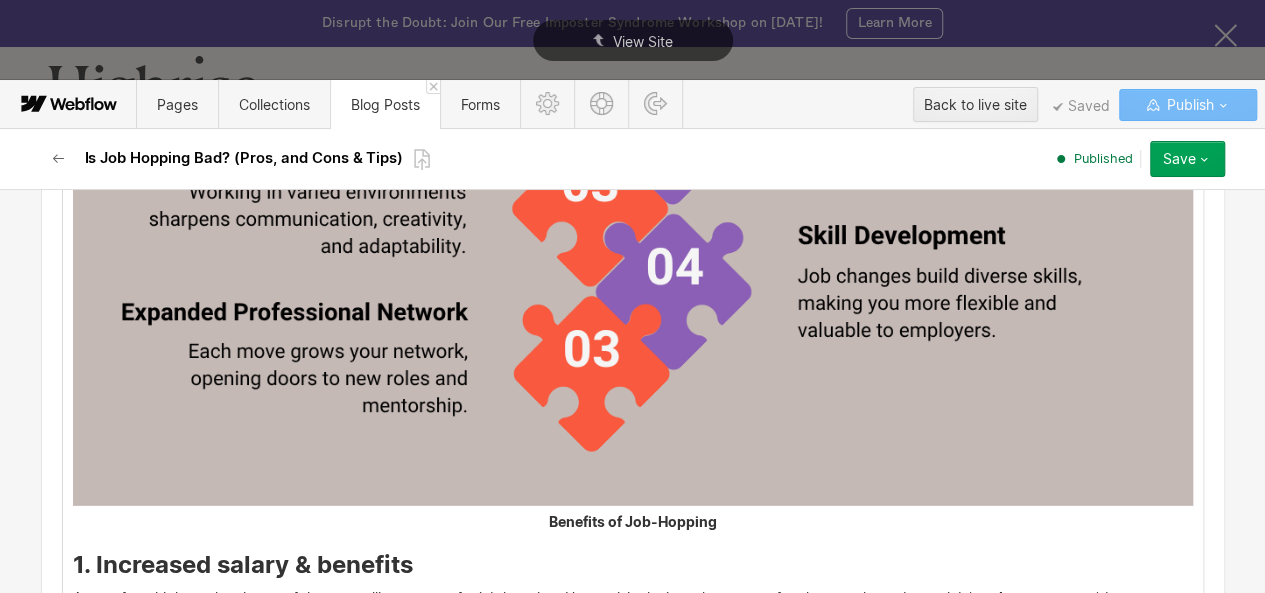 click on "Save" at bounding box center [1187, 159] 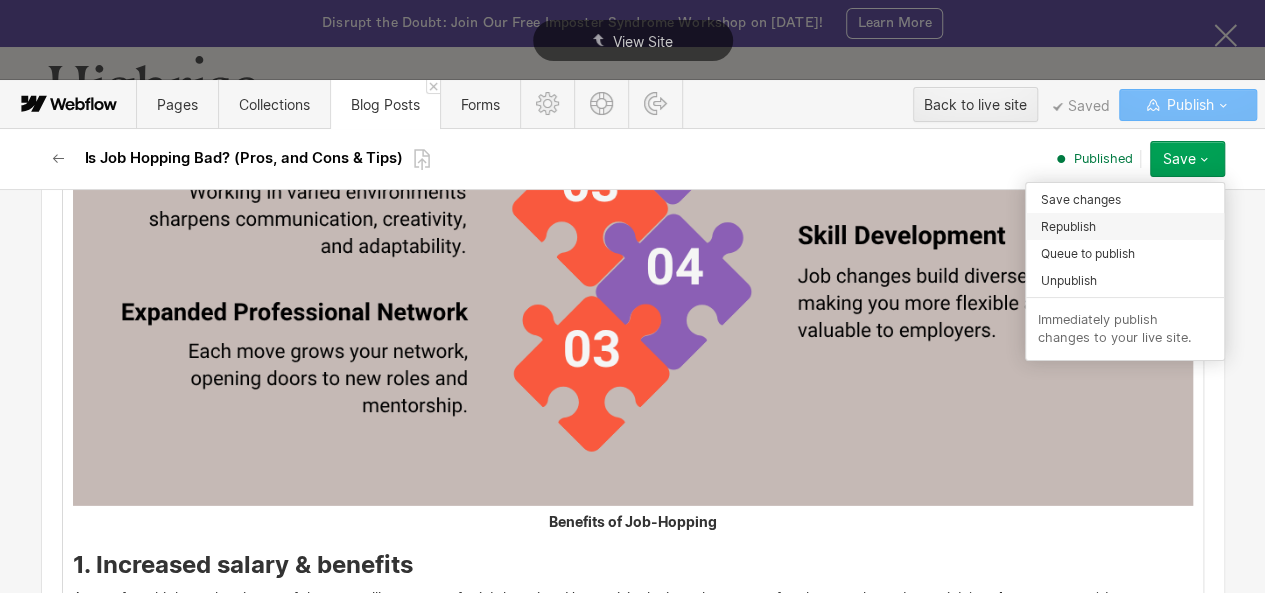 scroll, scrollTop: 2935, scrollLeft: 0, axis: vertical 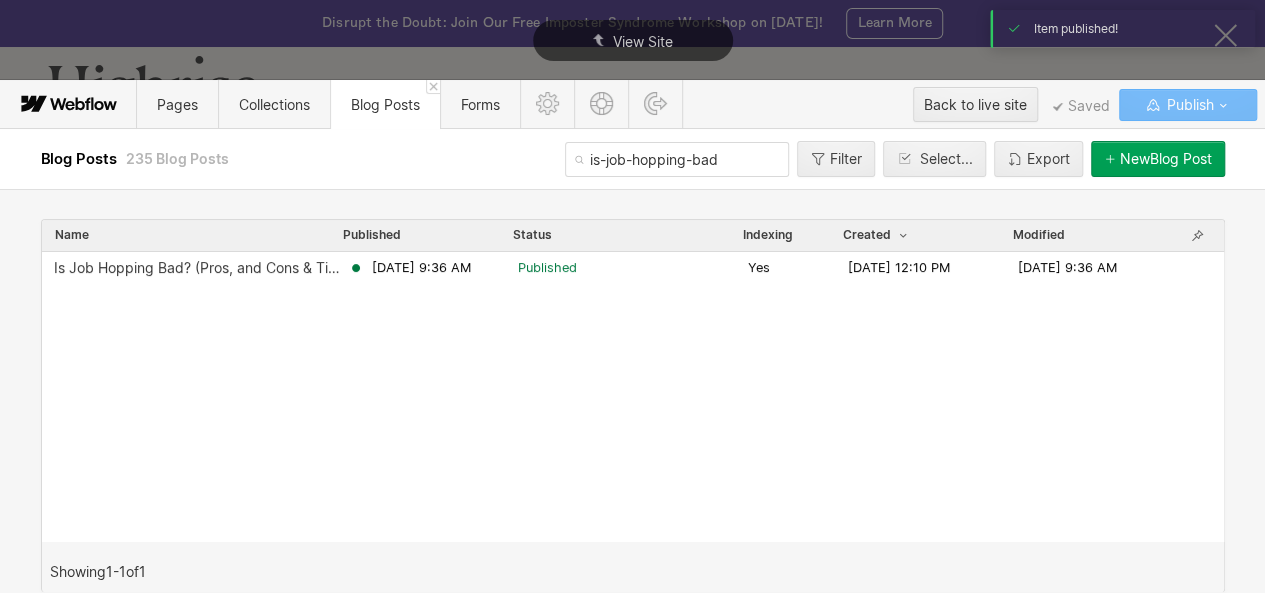 click on "[DATE] 9:36 AM" at bounding box center [421, 268] 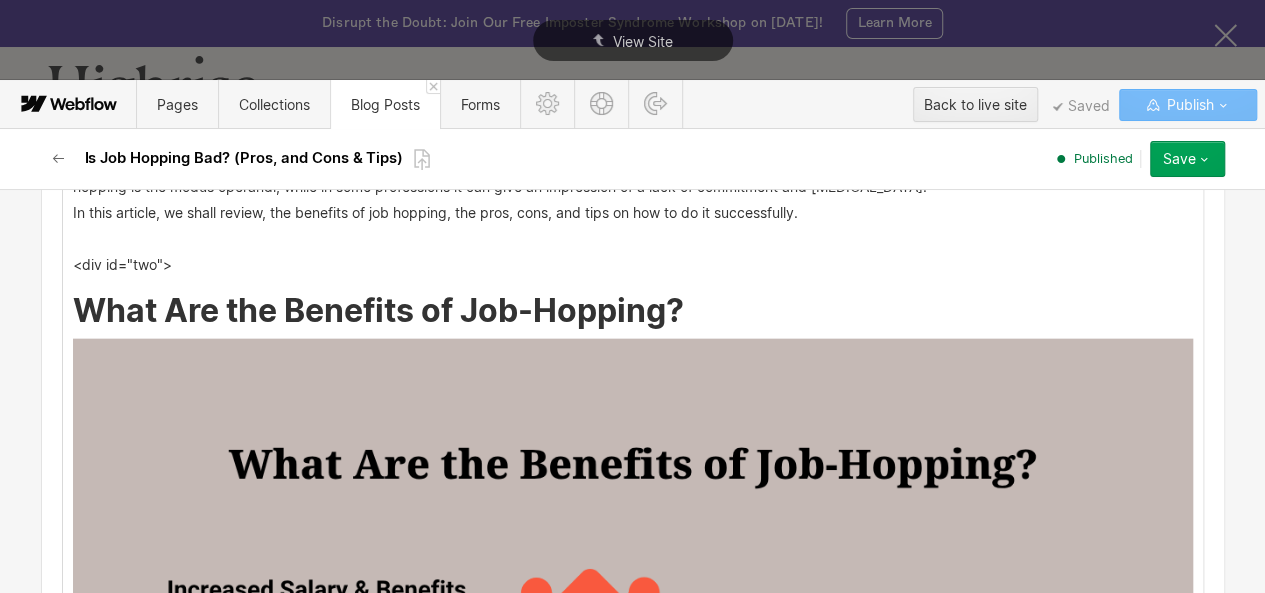 click at bounding box center [633, 724] 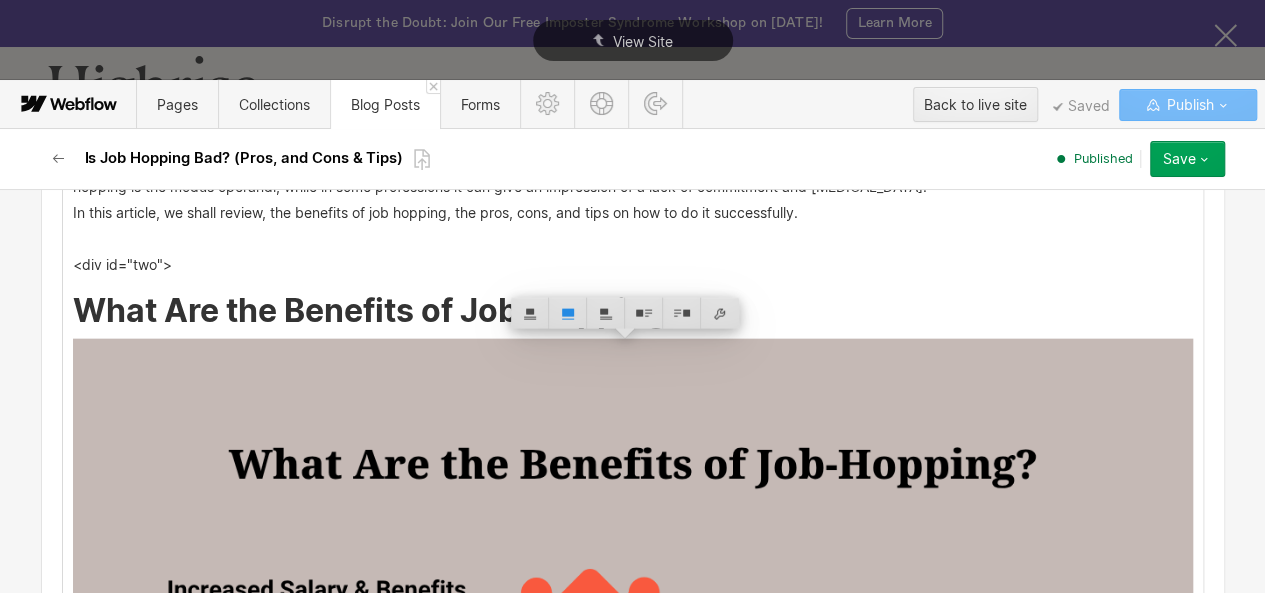 scroll, scrollTop: 2332, scrollLeft: 0, axis: vertical 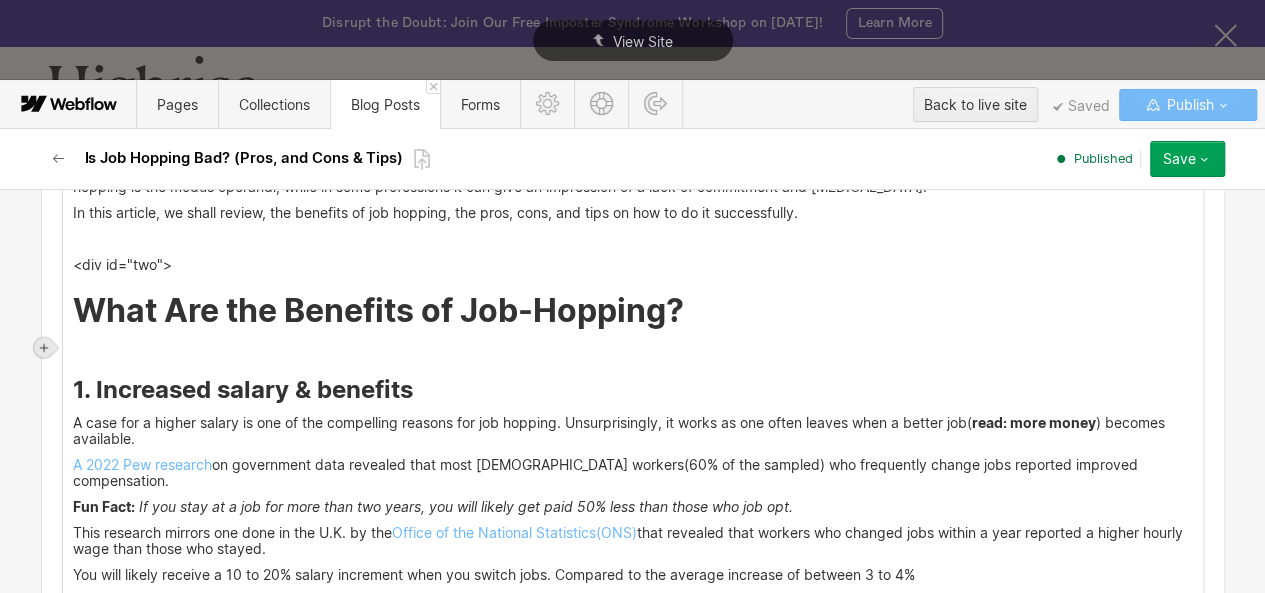 click 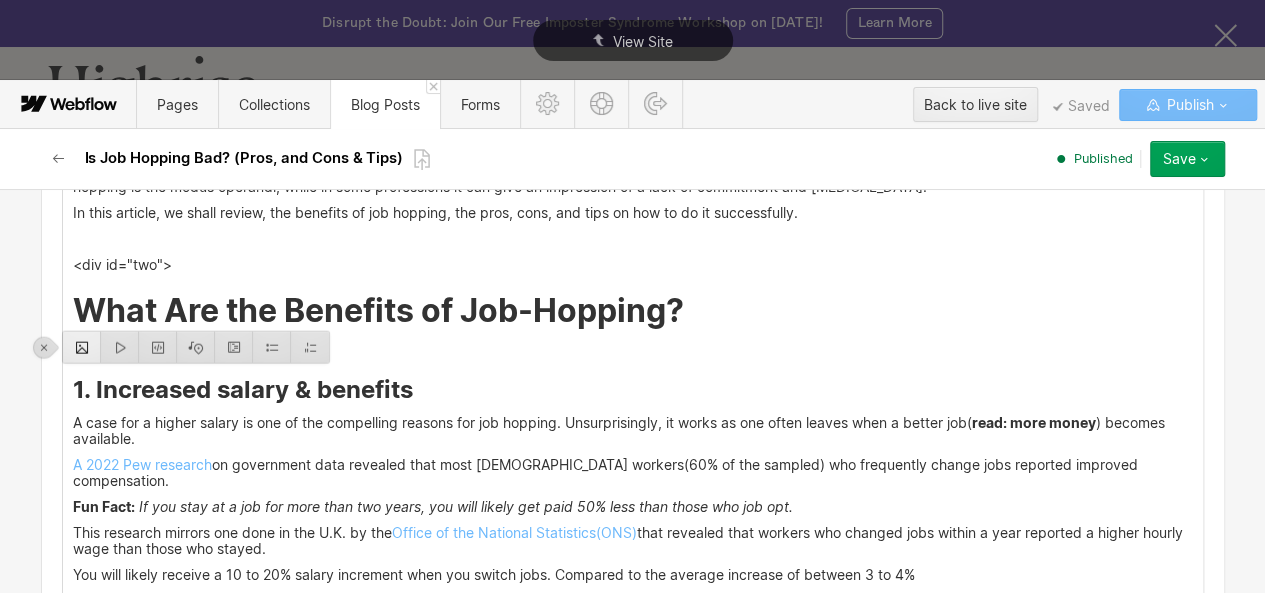 click at bounding box center (82, 347) 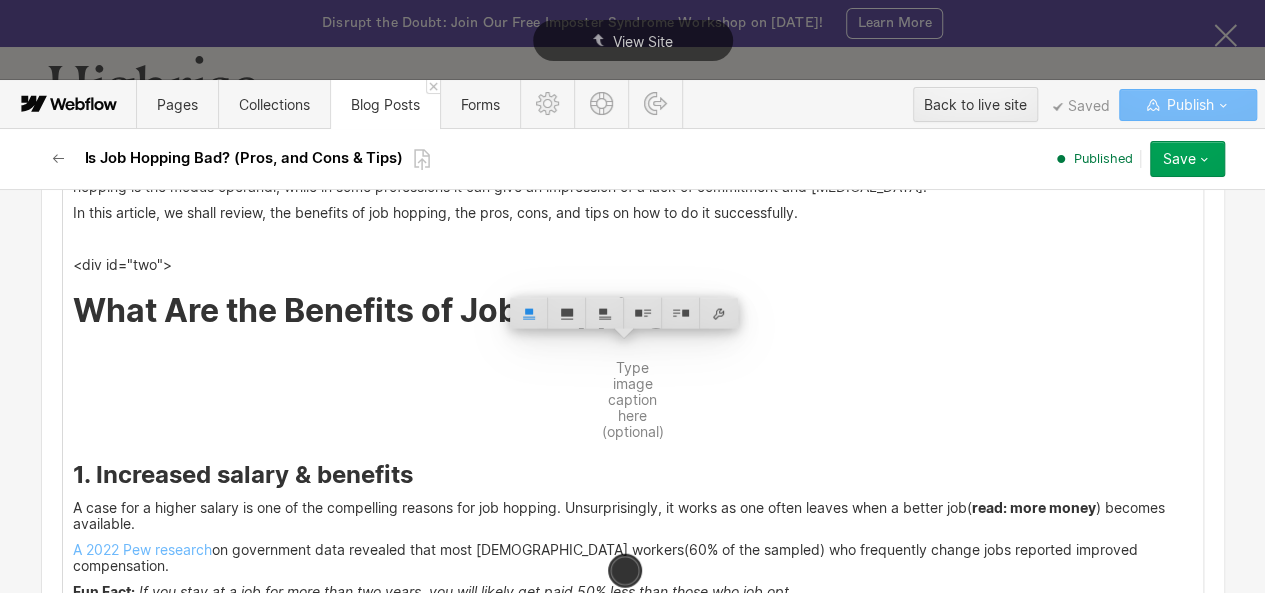 click at bounding box center (567, 313) 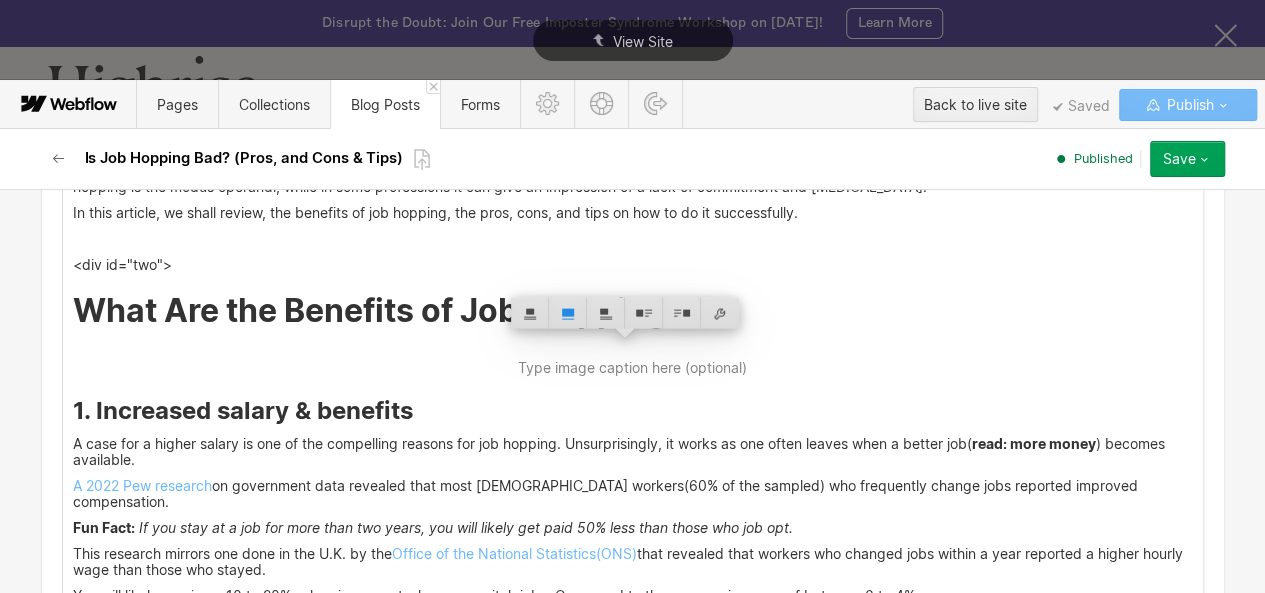 click on "What Are the Benefits of Job-Hopping?" at bounding box center [633, 311] 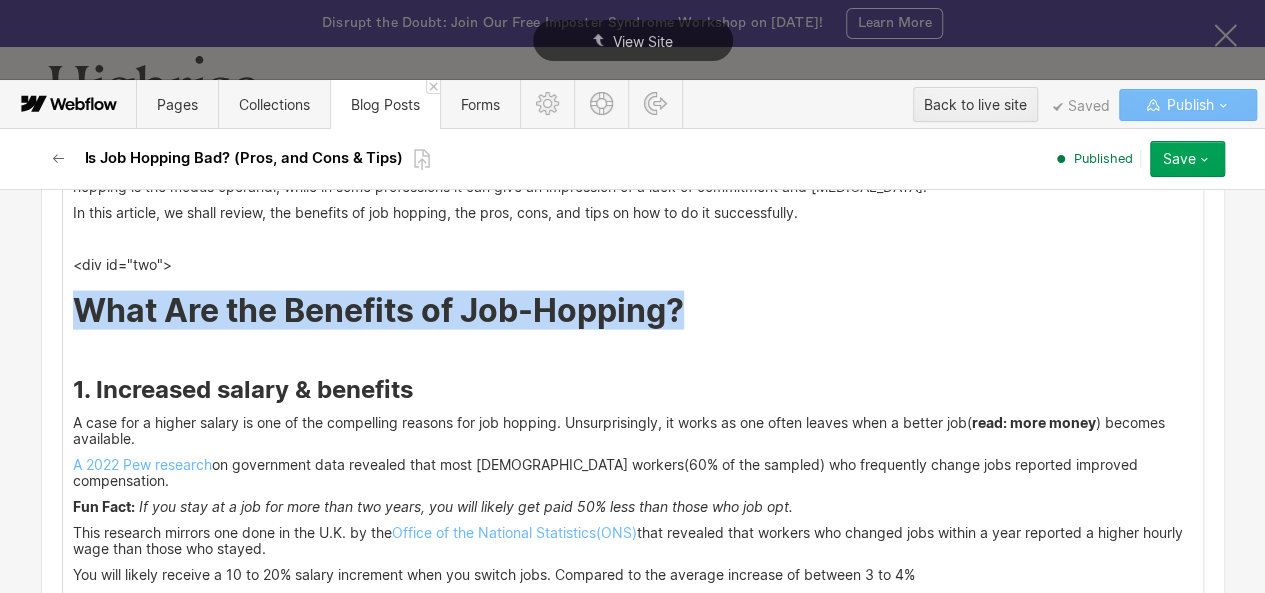 drag, startPoint x: 128, startPoint y: 311, endPoint x: 678, endPoint y: 305, distance: 550.0327 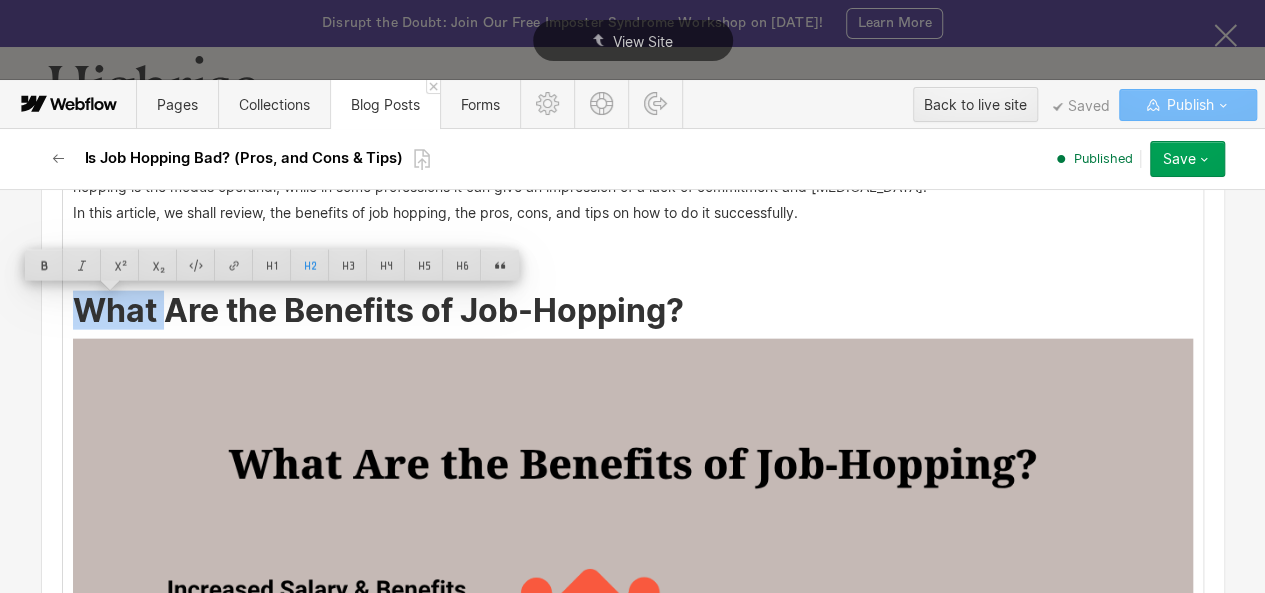 click at bounding box center [633, 724] 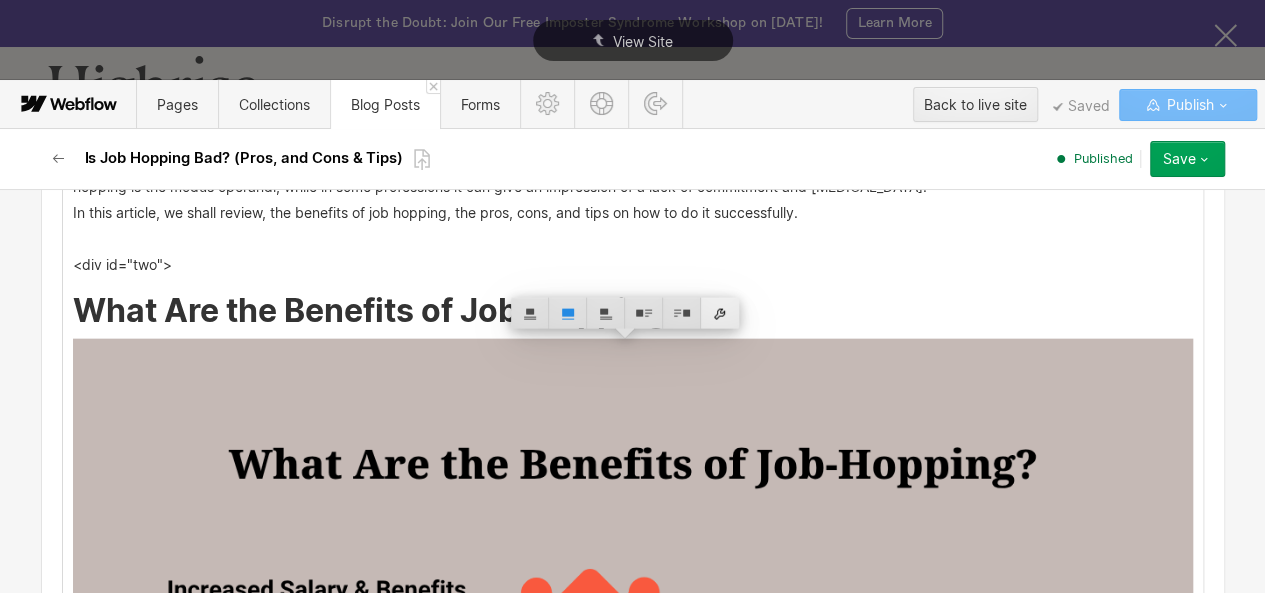 click at bounding box center [720, 313] 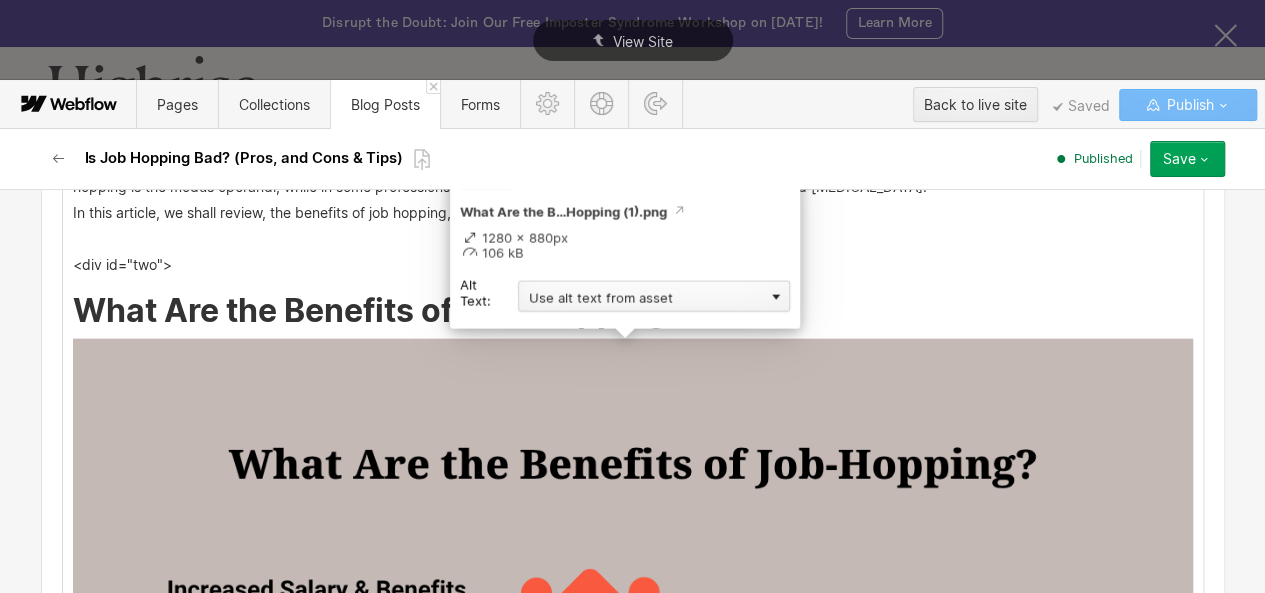 click on "Use alt text from asset" at bounding box center [654, 296] 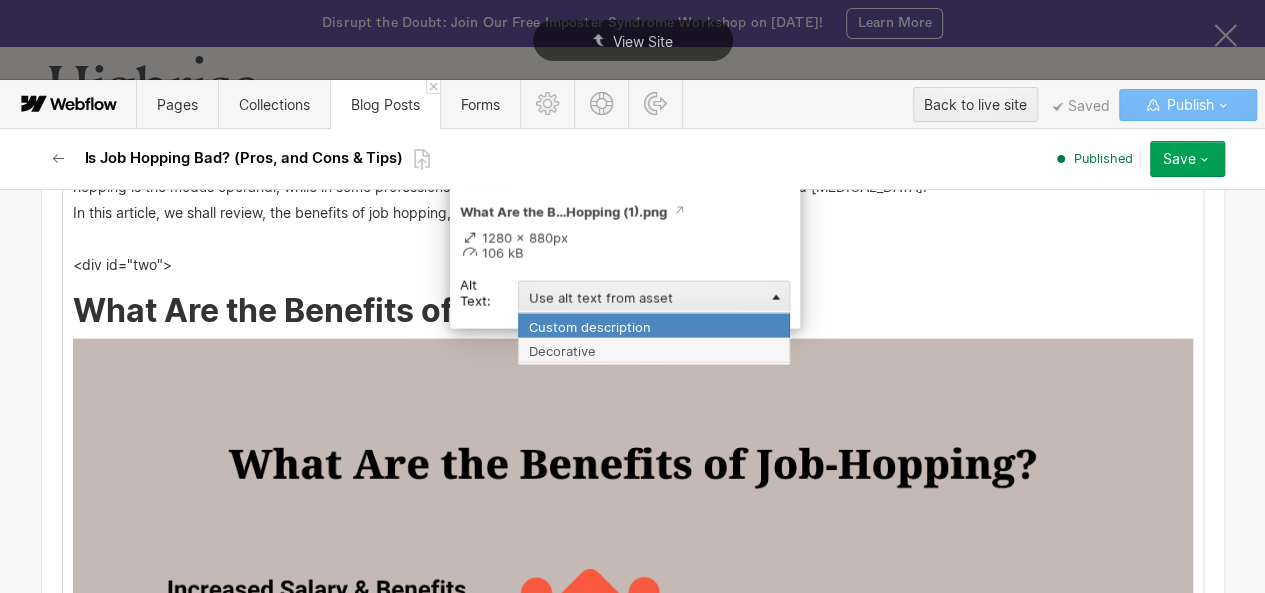 click on "Custom description" at bounding box center (654, 325) 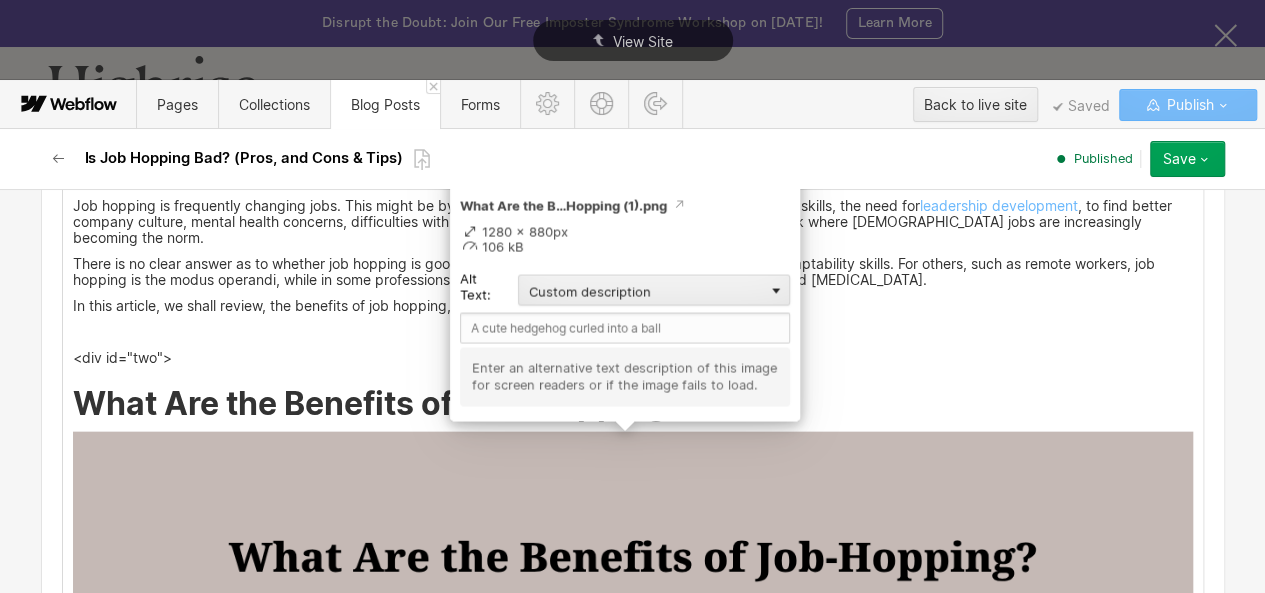 scroll, scrollTop: 2238, scrollLeft: 0, axis: vertical 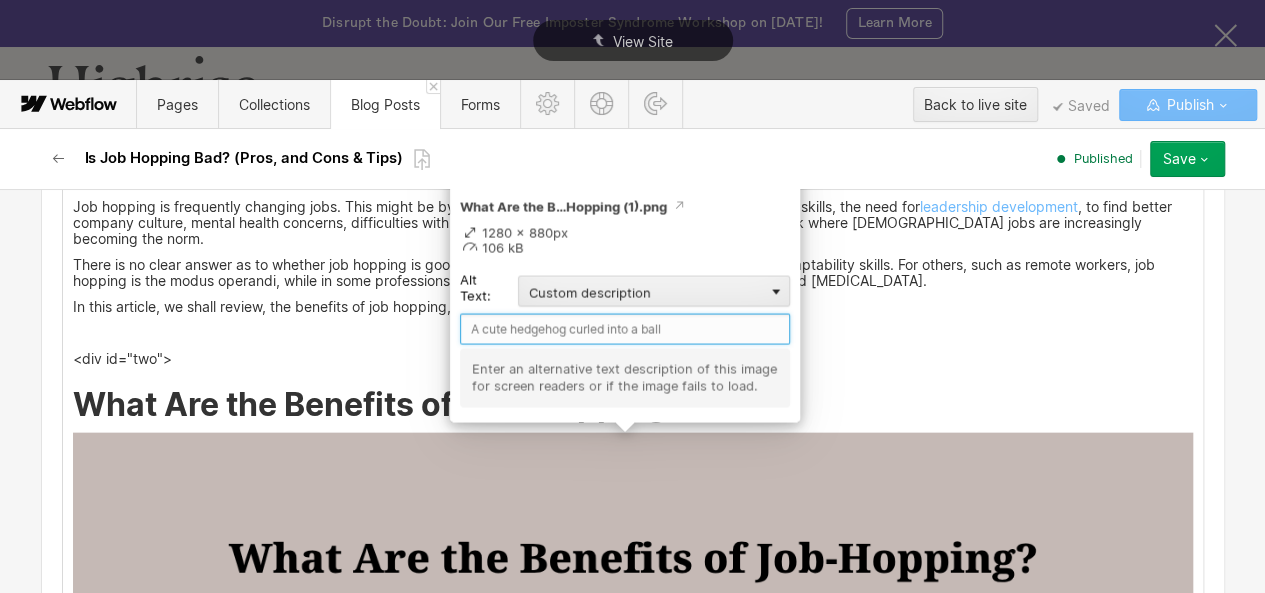 click at bounding box center [625, 329] 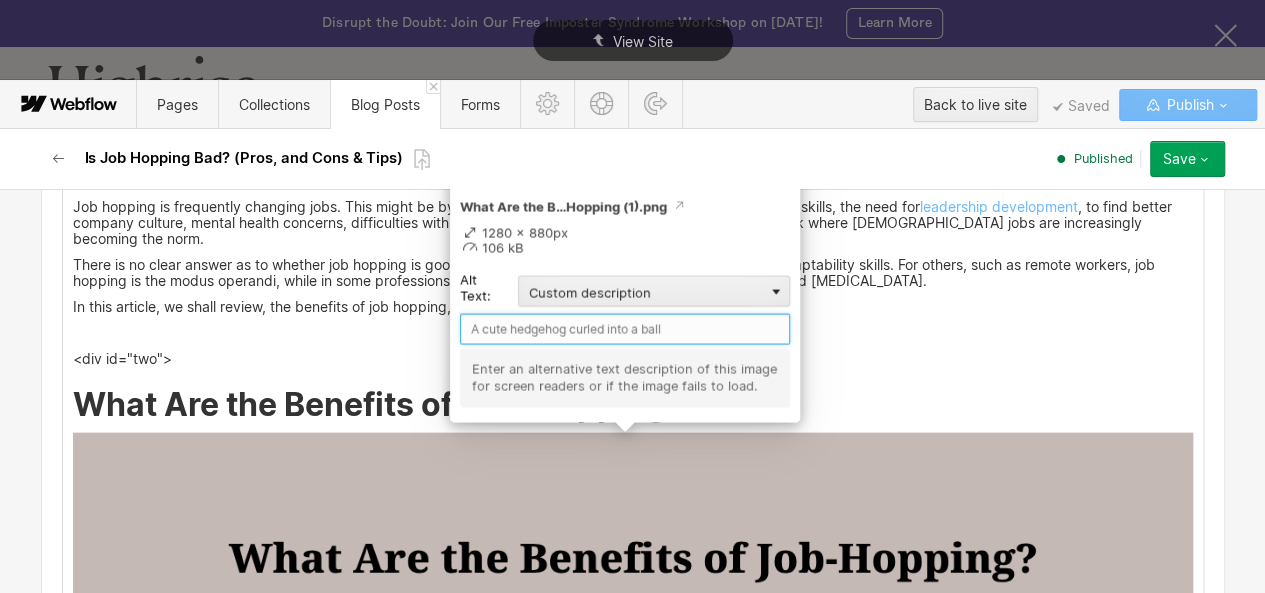 paste on "What" 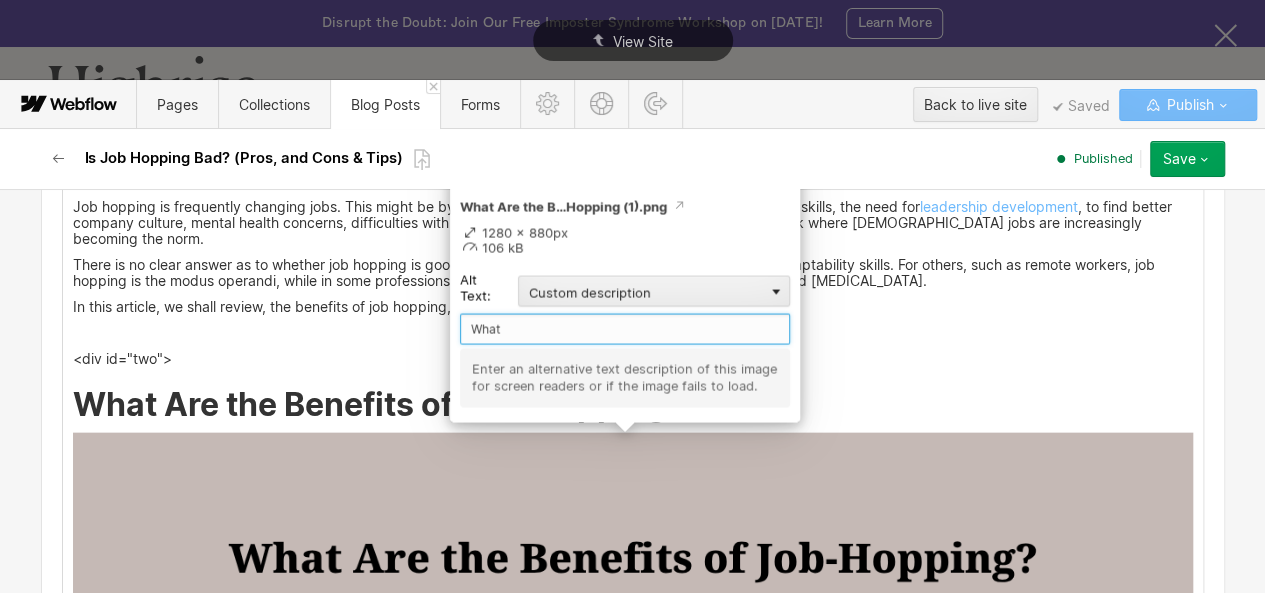 click on "What" at bounding box center (625, 329) 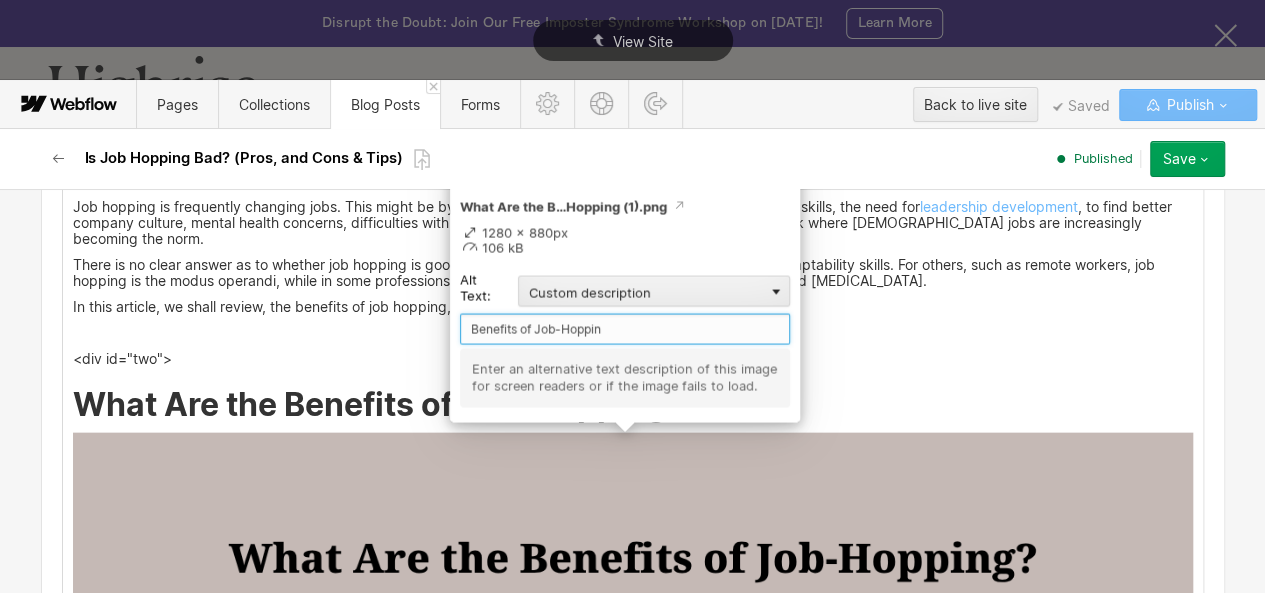 type on "Benefits of Job-Hopping" 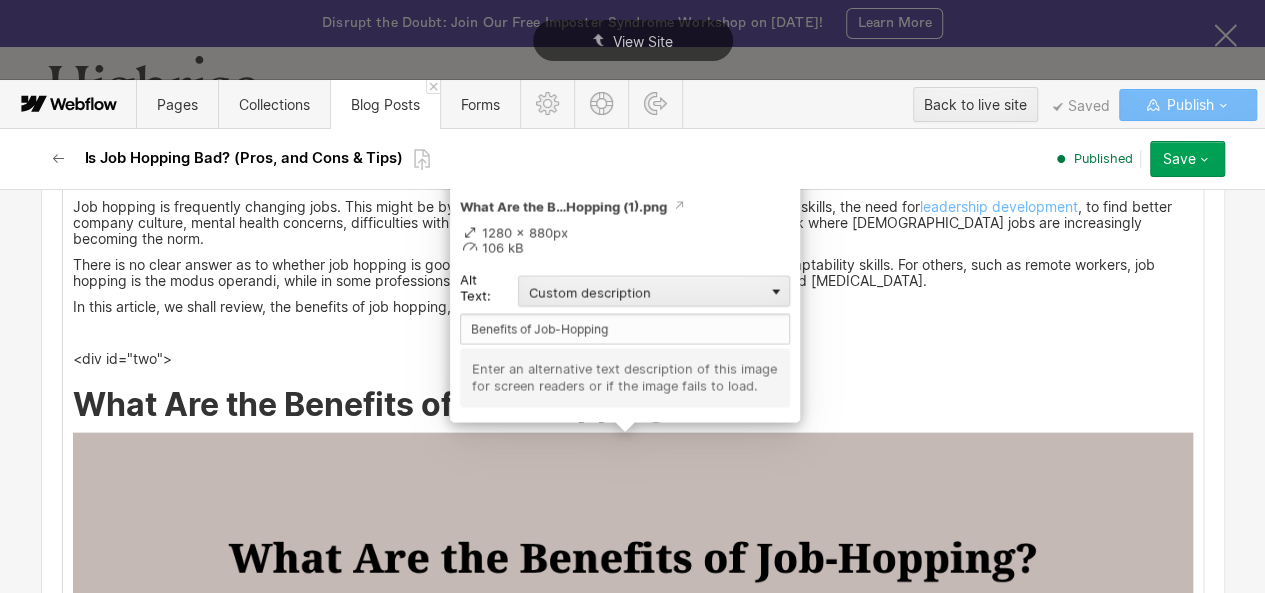 click at bounding box center [633, 818] 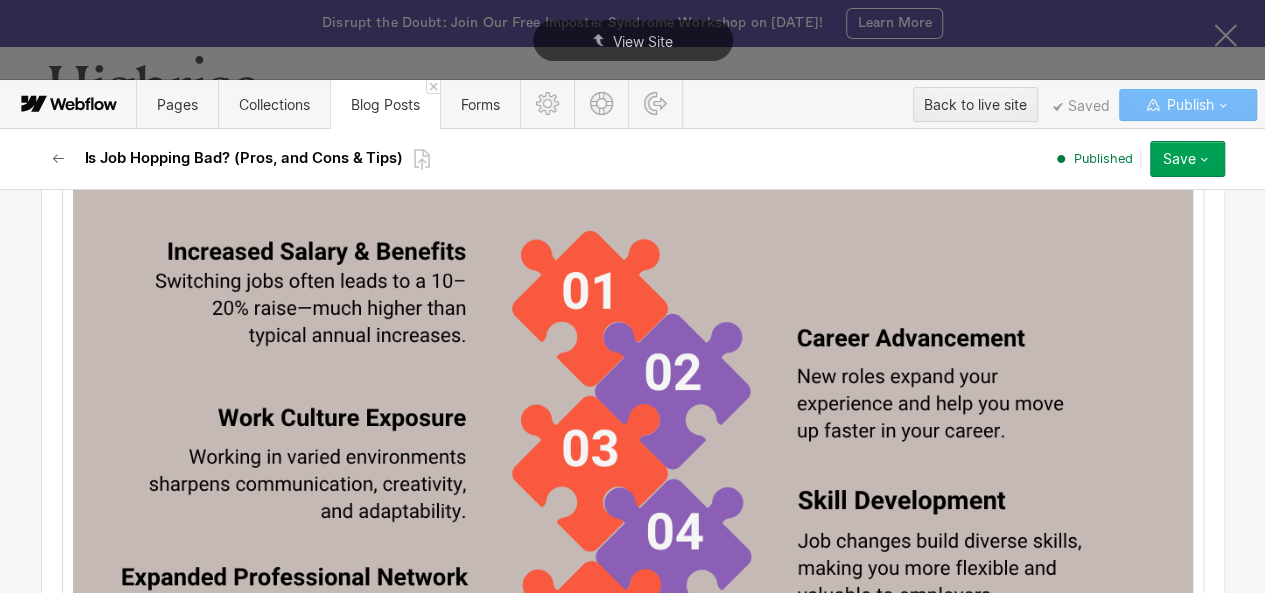 scroll, scrollTop: 2668, scrollLeft: 0, axis: vertical 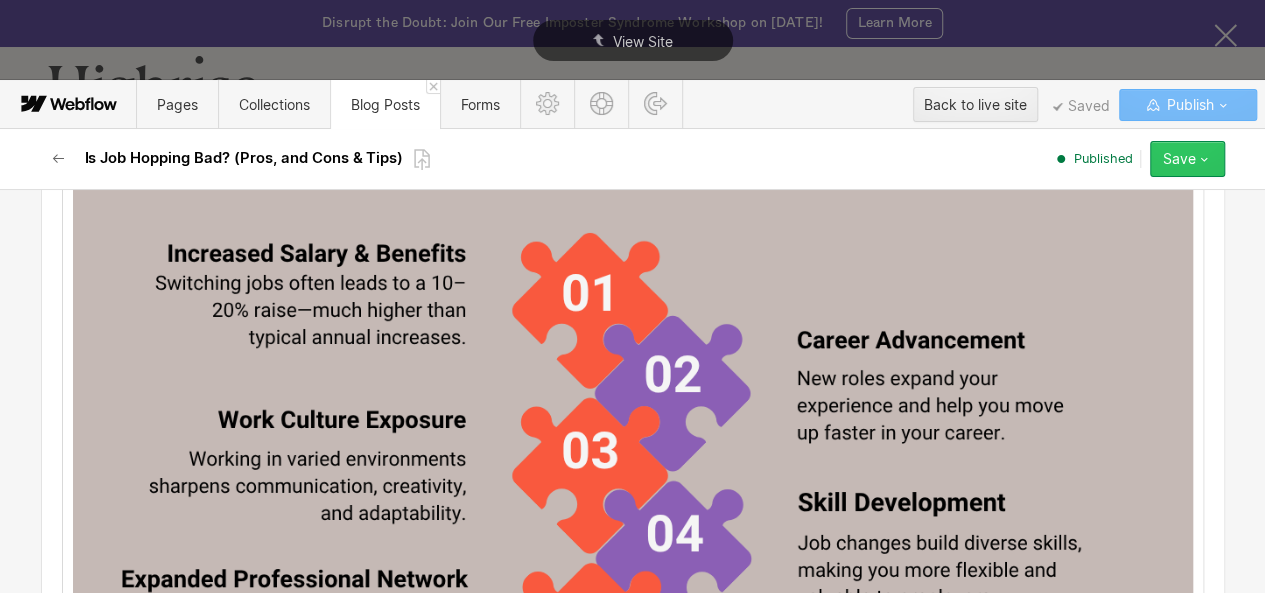 click 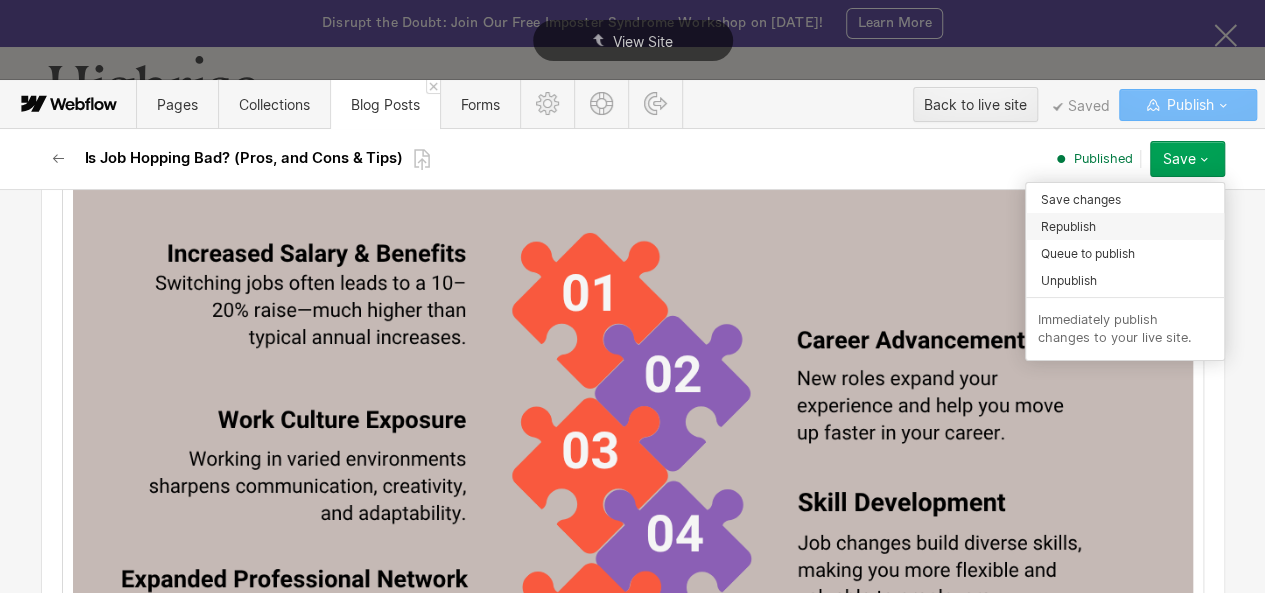 click on "Republish" at bounding box center [1125, 226] 